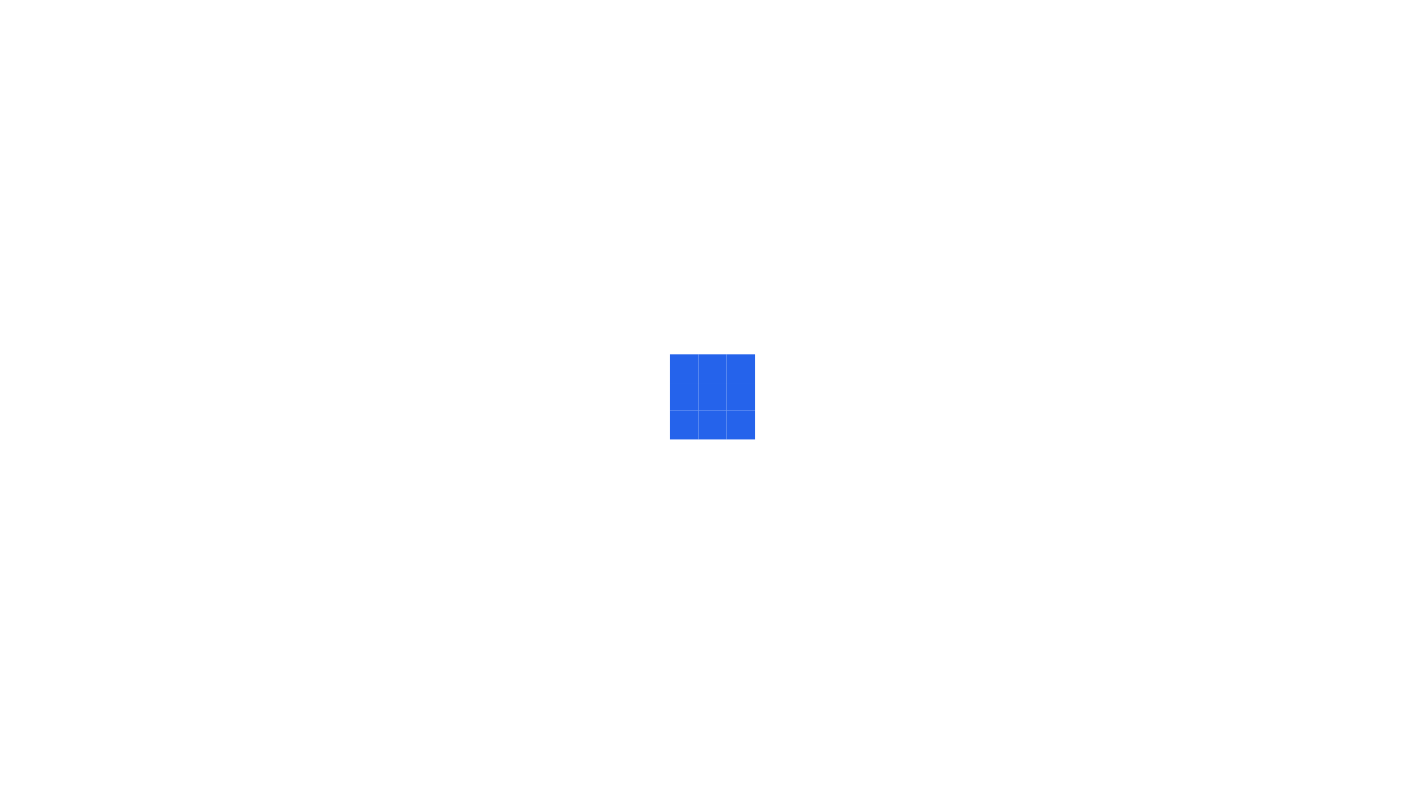 scroll, scrollTop: 0, scrollLeft: 0, axis: both 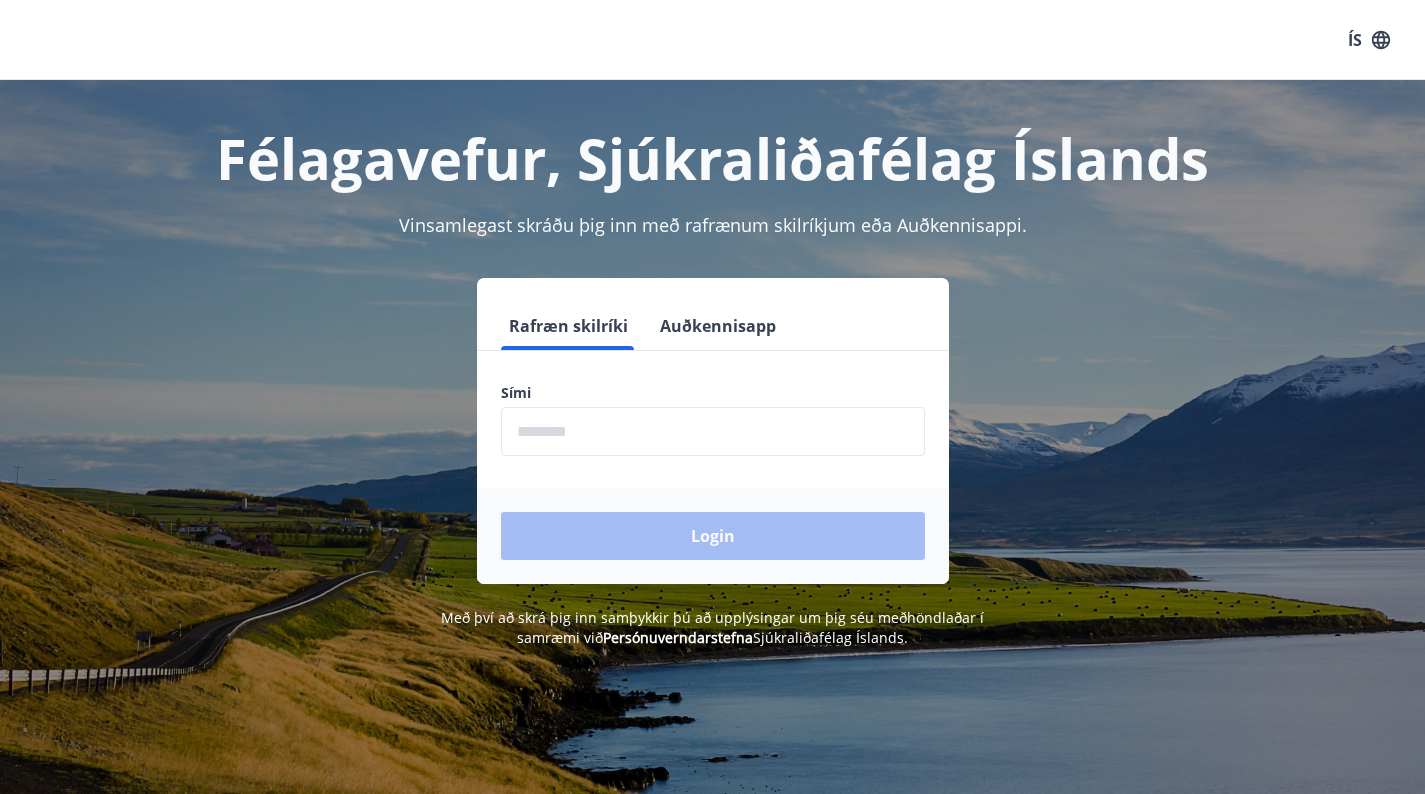 click at bounding box center (713, 431) 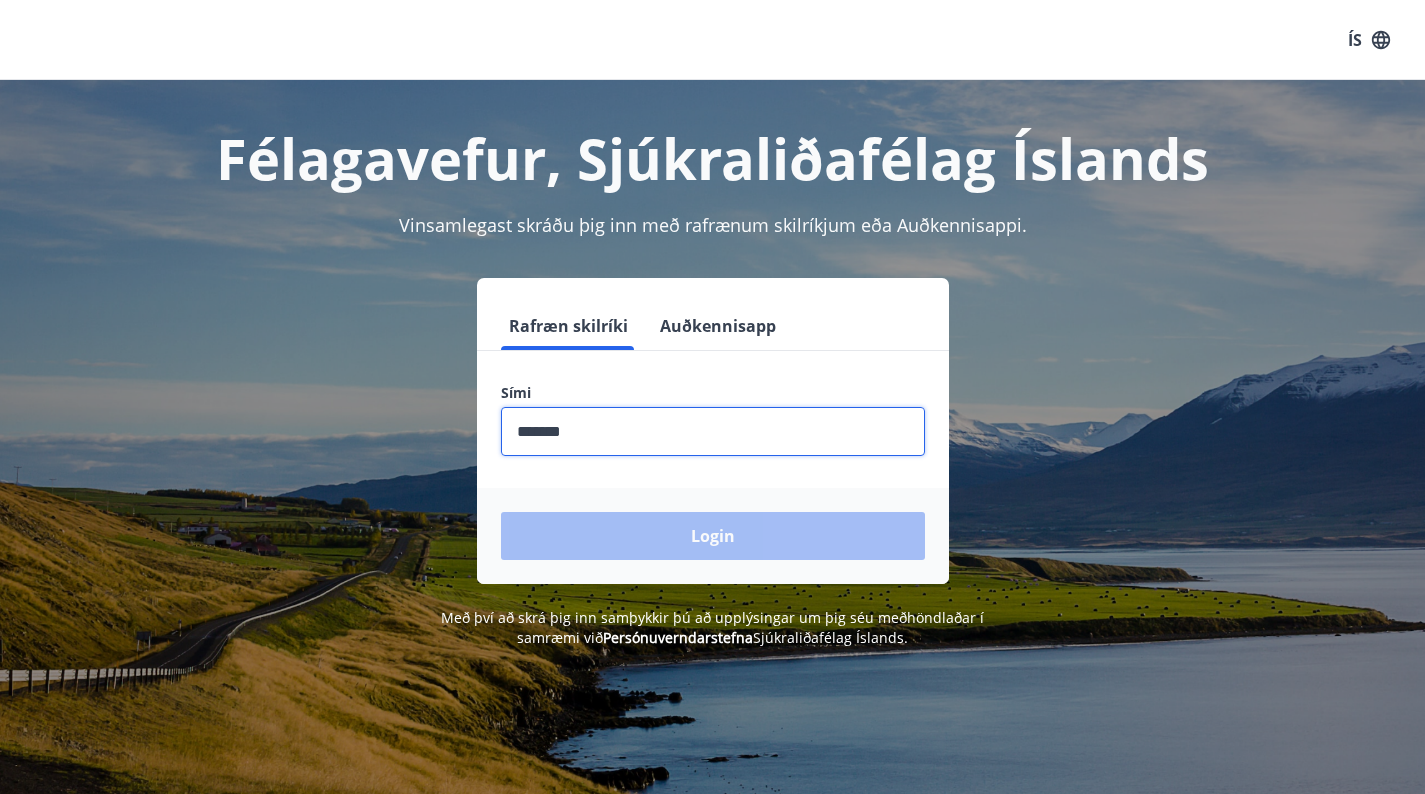 click at bounding box center (713, 431) 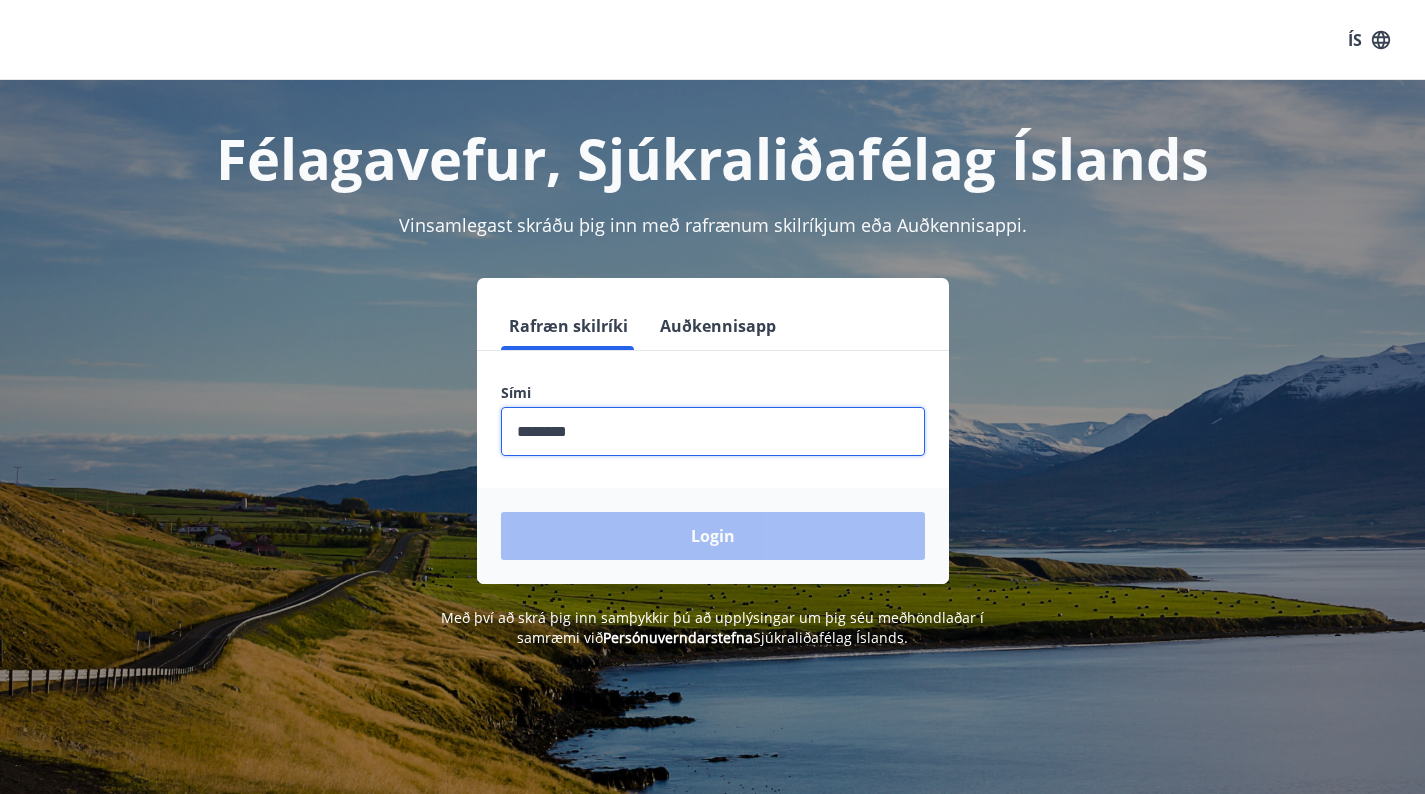 type on "********" 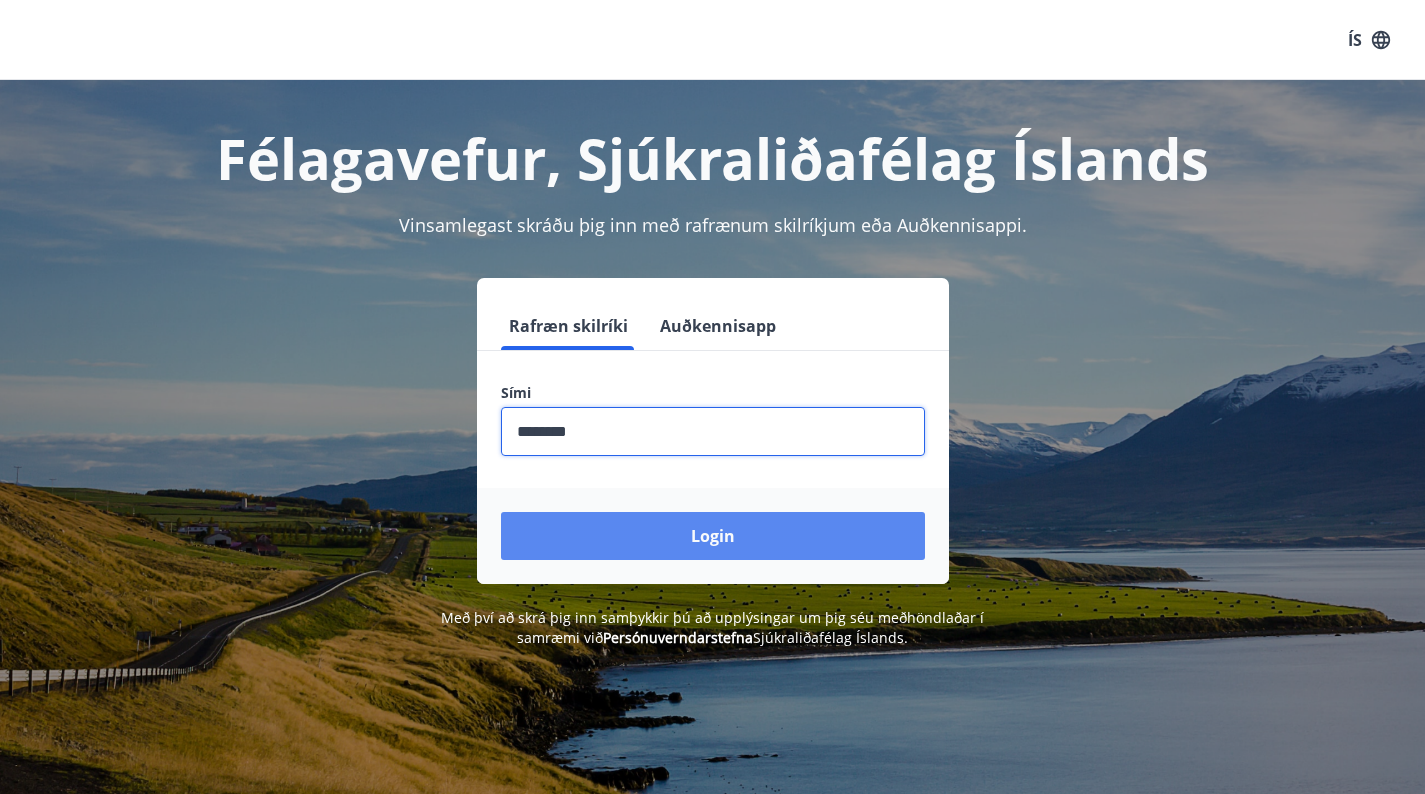 click on "Login" at bounding box center (713, 536) 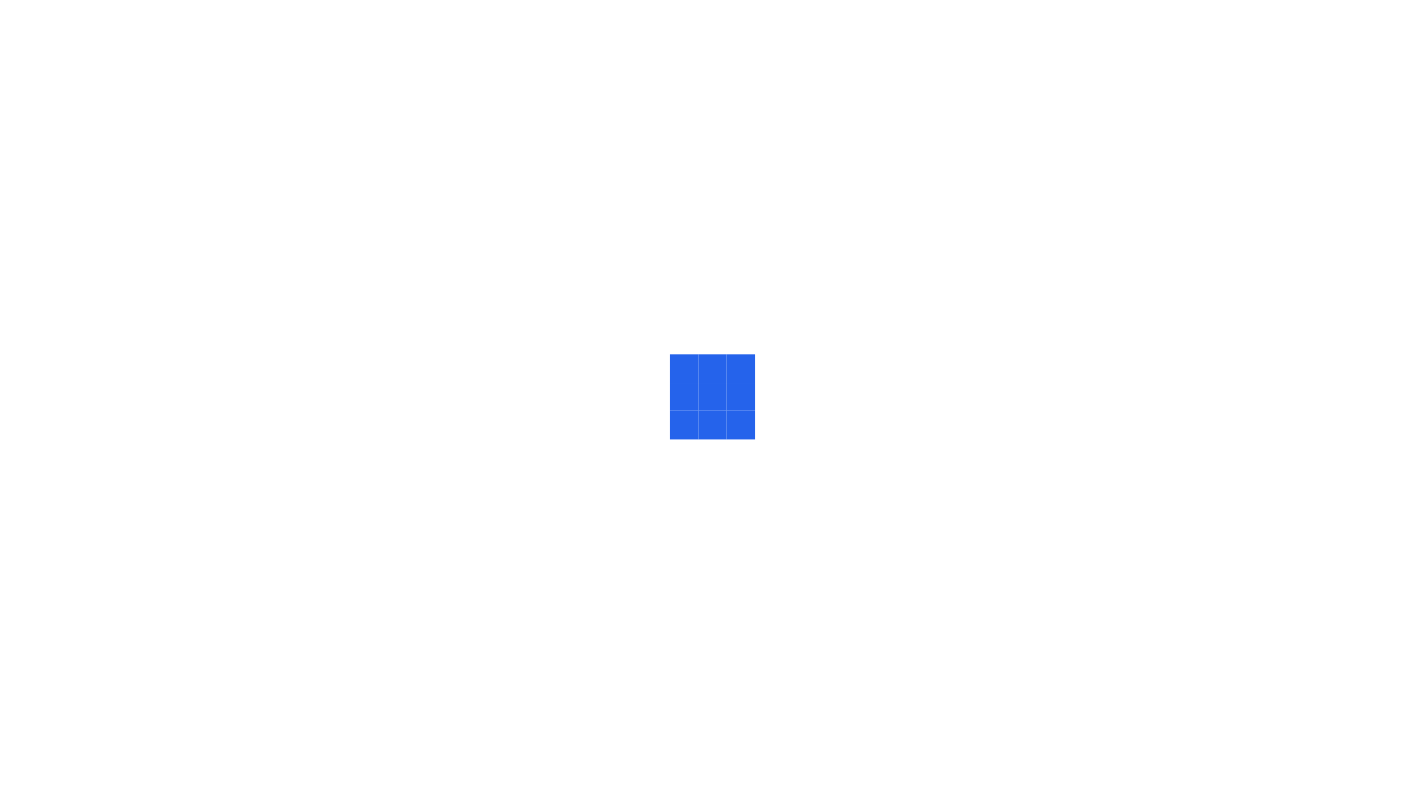 scroll, scrollTop: 0, scrollLeft: 0, axis: both 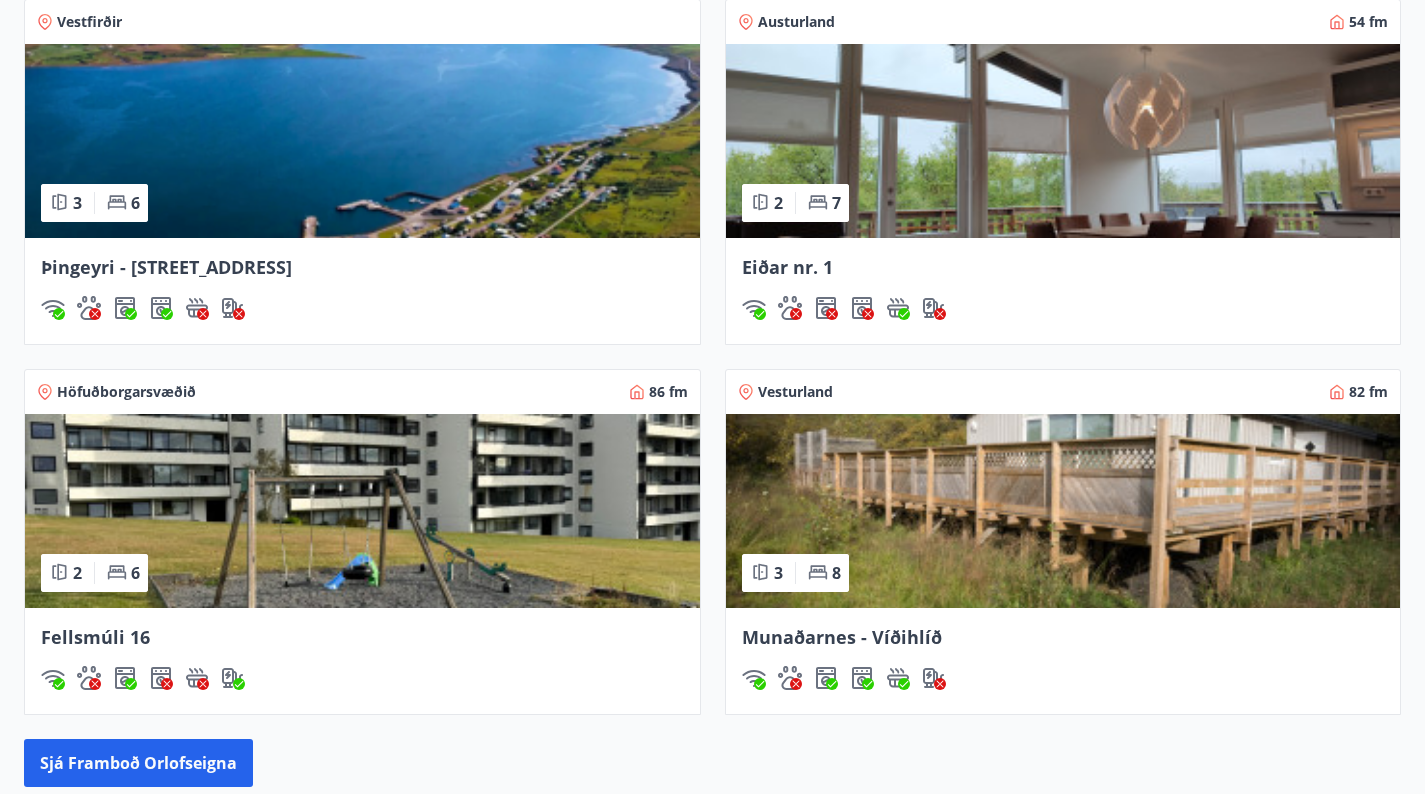 click at bounding box center (362, 141) 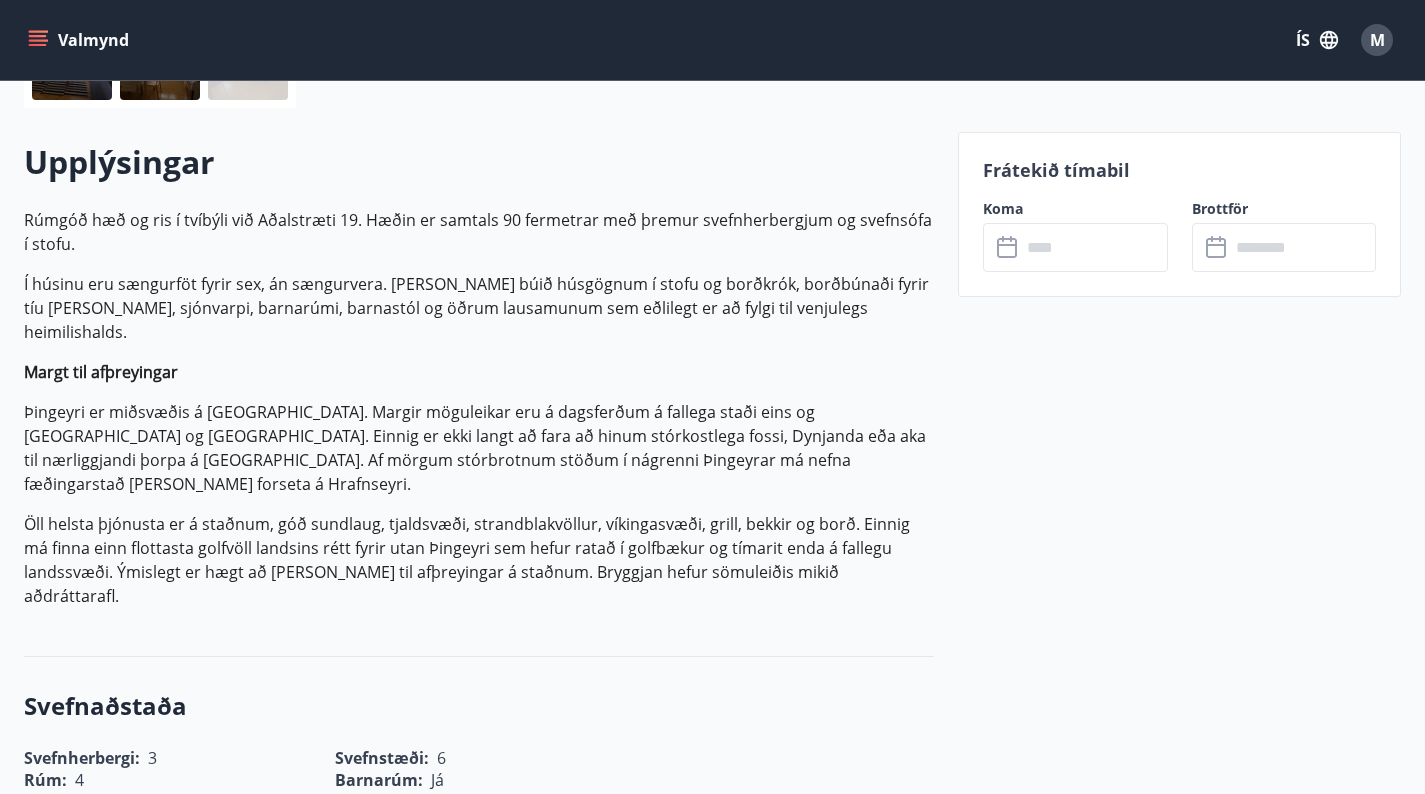 scroll, scrollTop: 530, scrollLeft: 0, axis: vertical 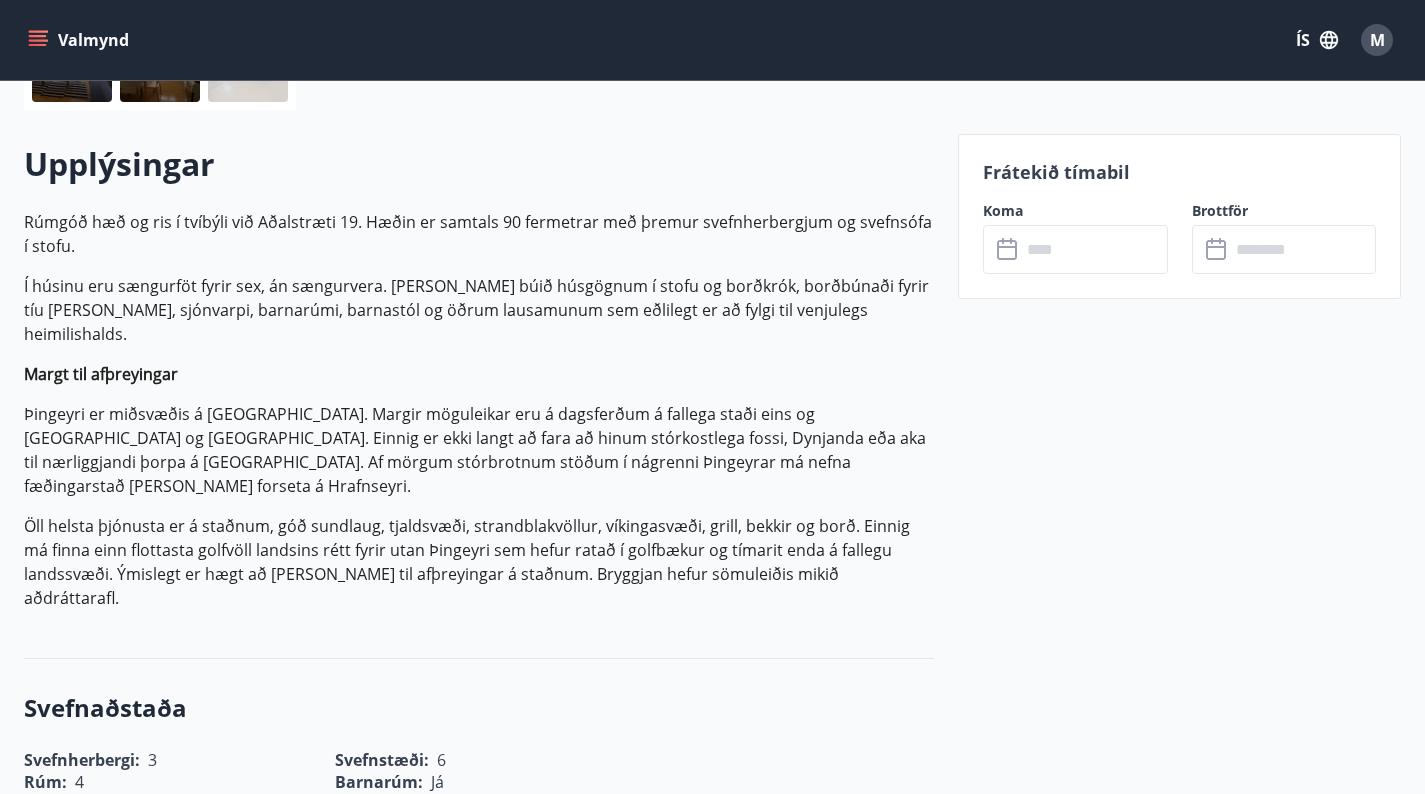 click 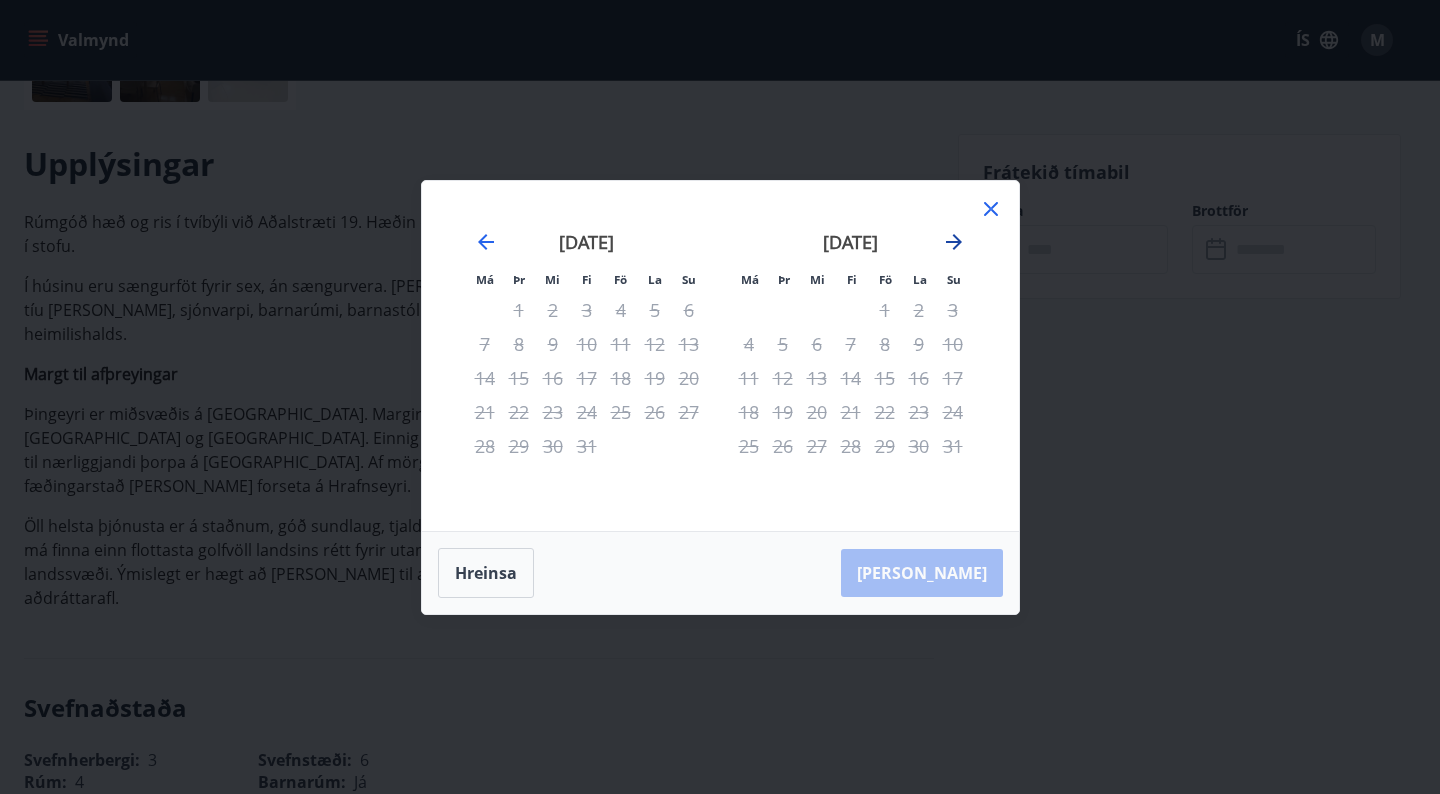 click 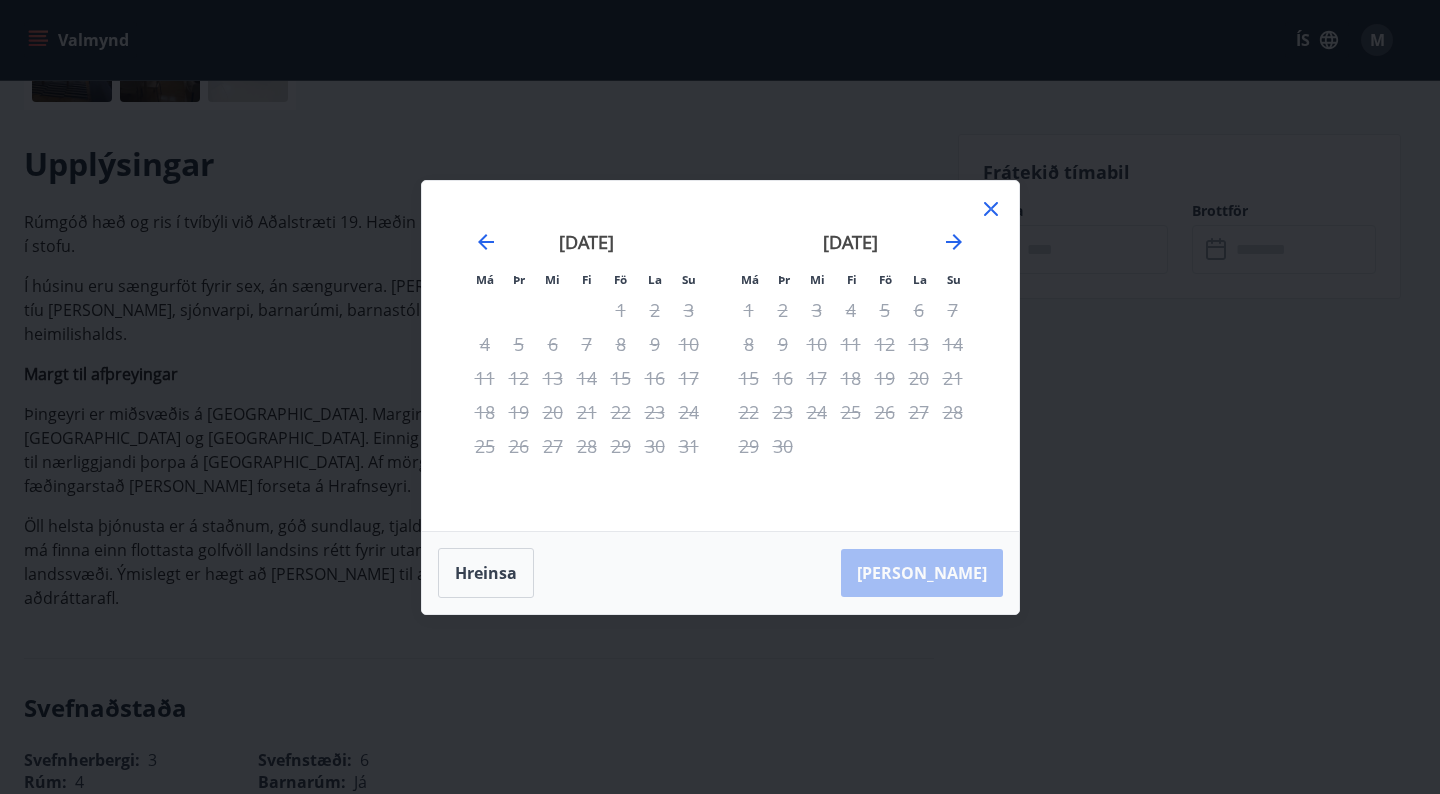 click 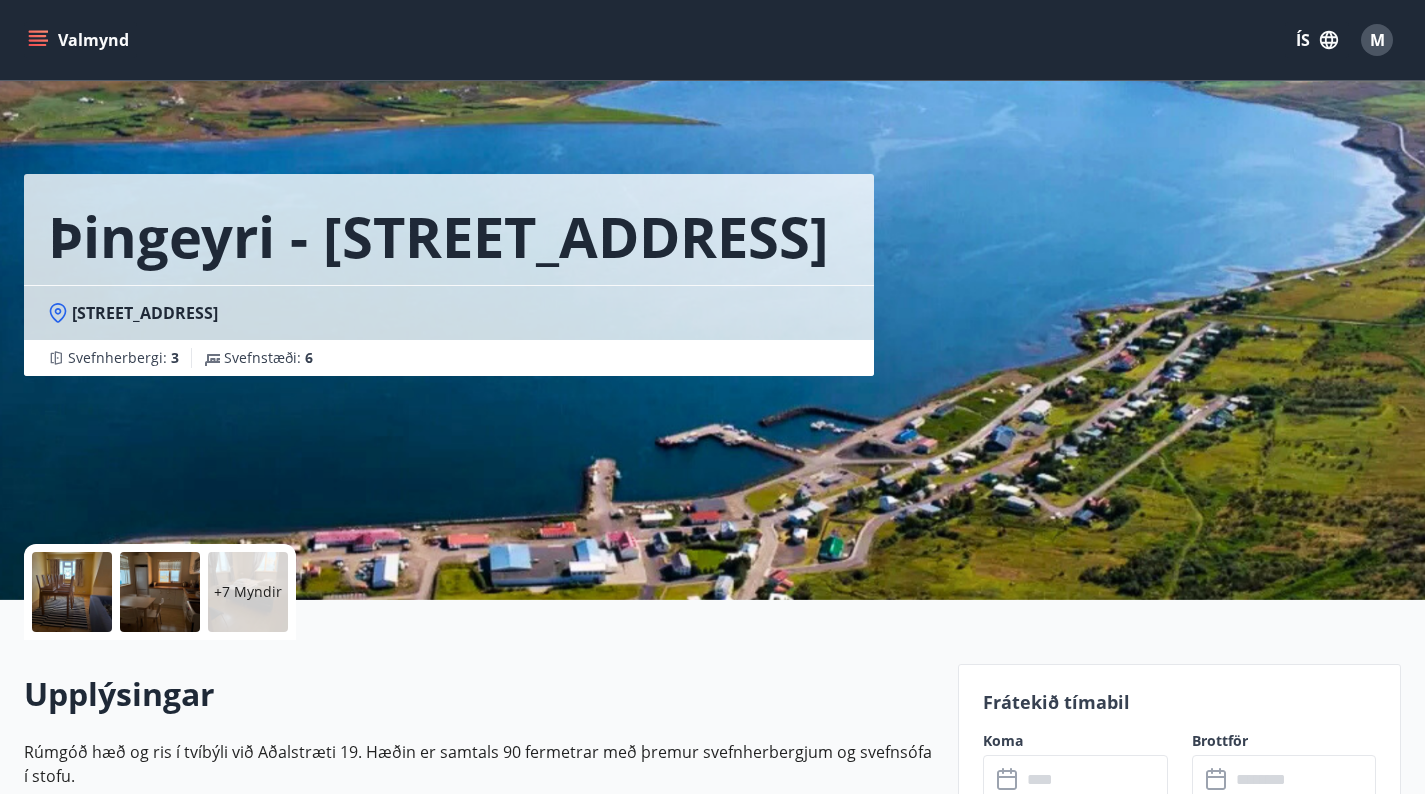 scroll, scrollTop: 0, scrollLeft: 0, axis: both 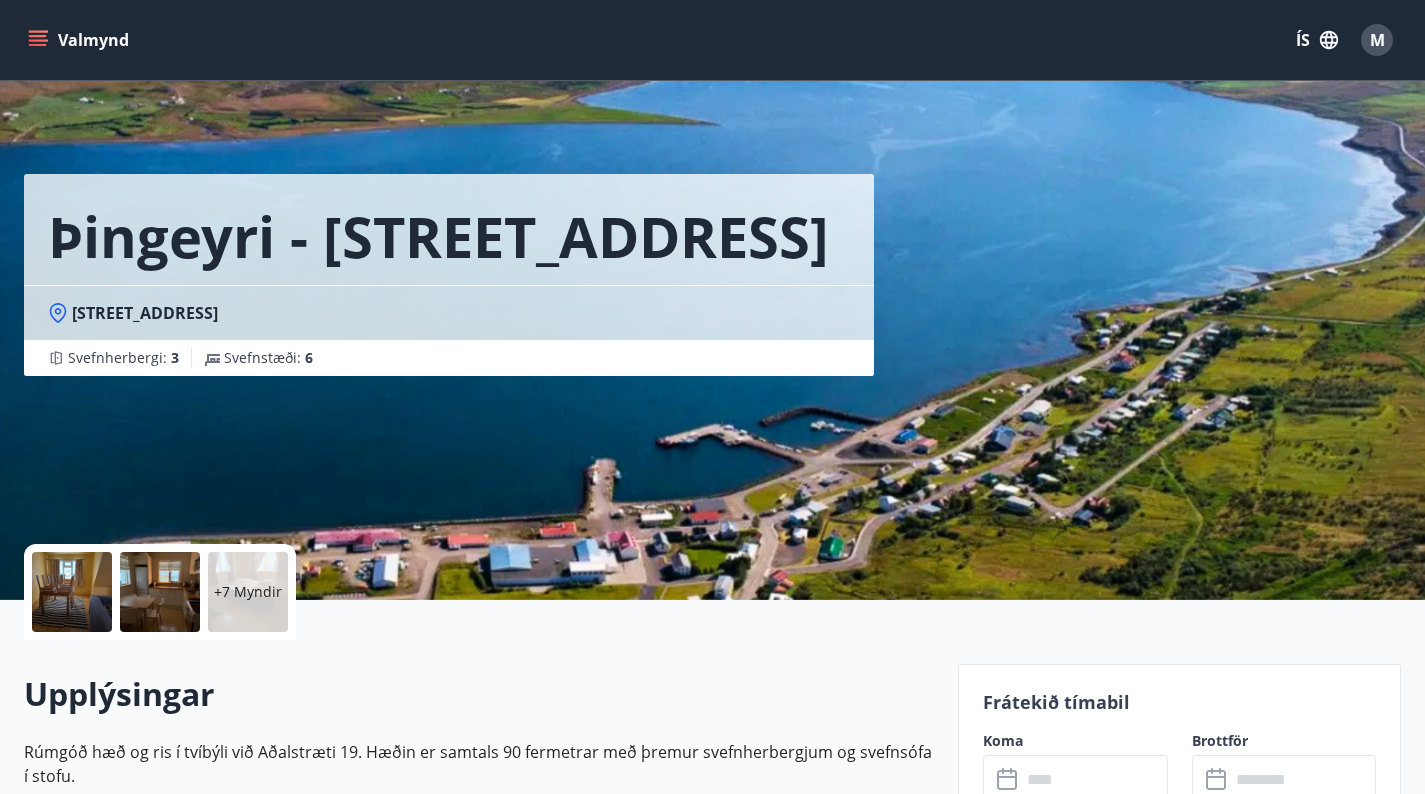 click 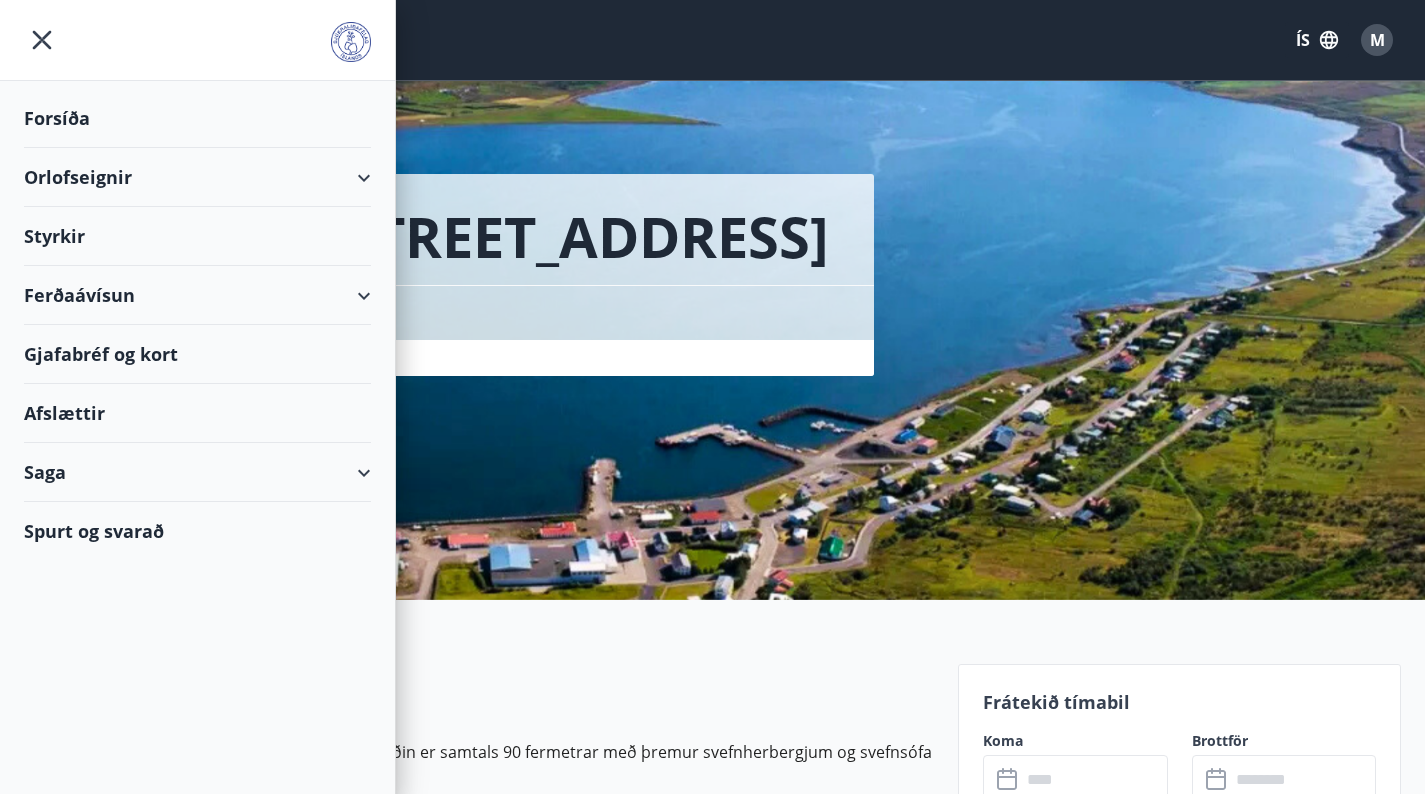 click on "Orlofseignir" at bounding box center [197, 177] 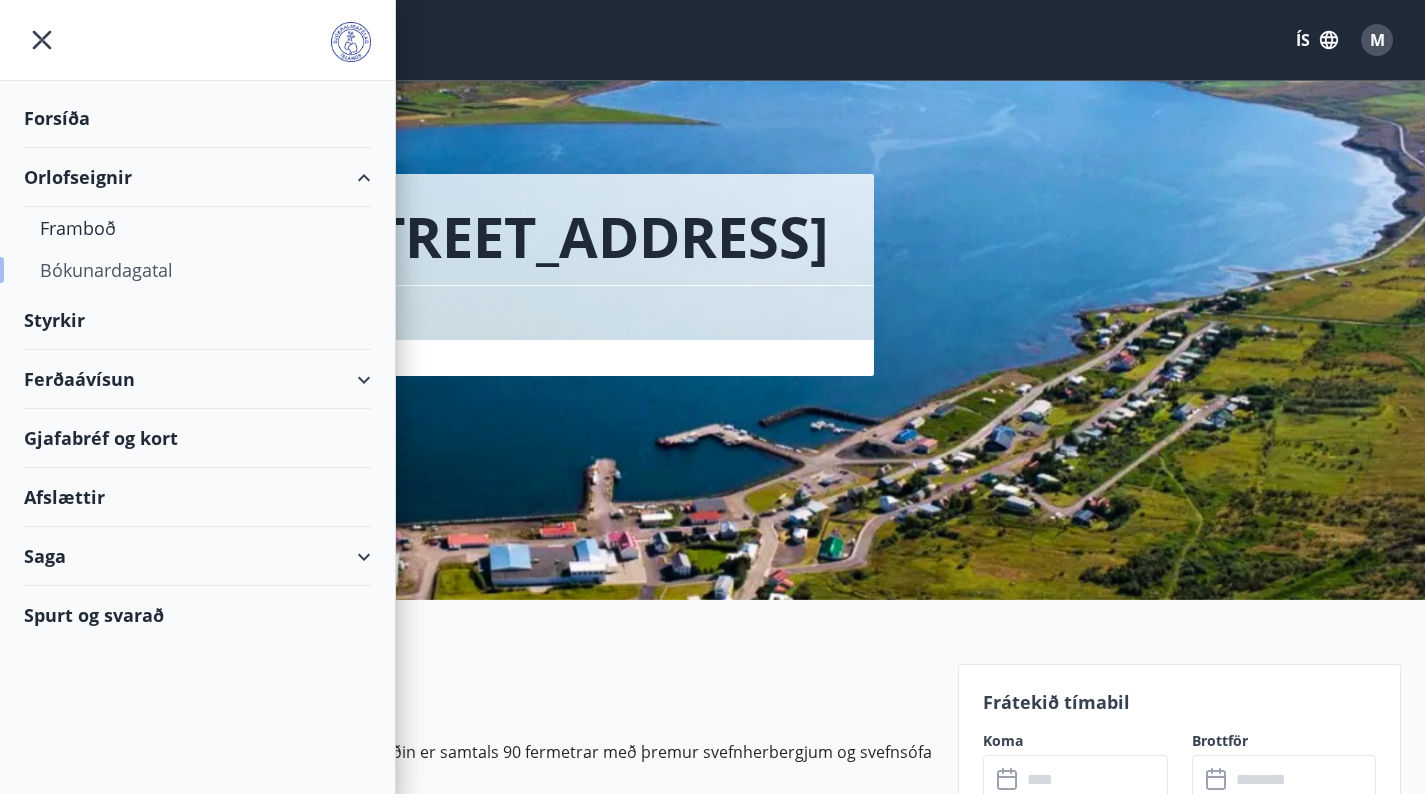 click on "Bókunardagatal" at bounding box center [197, 270] 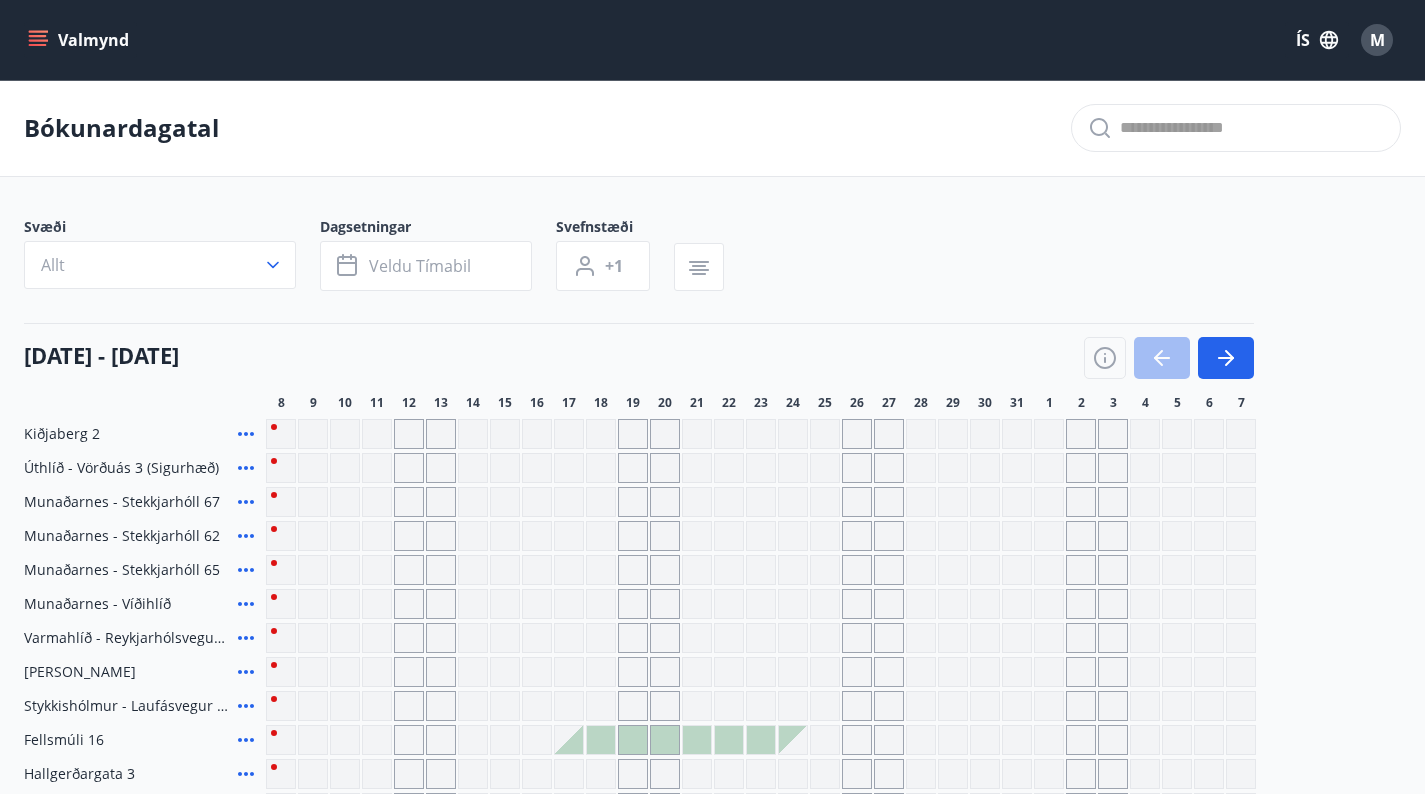 scroll, scrollTop: 0, scrollLeft: 0, axis: both 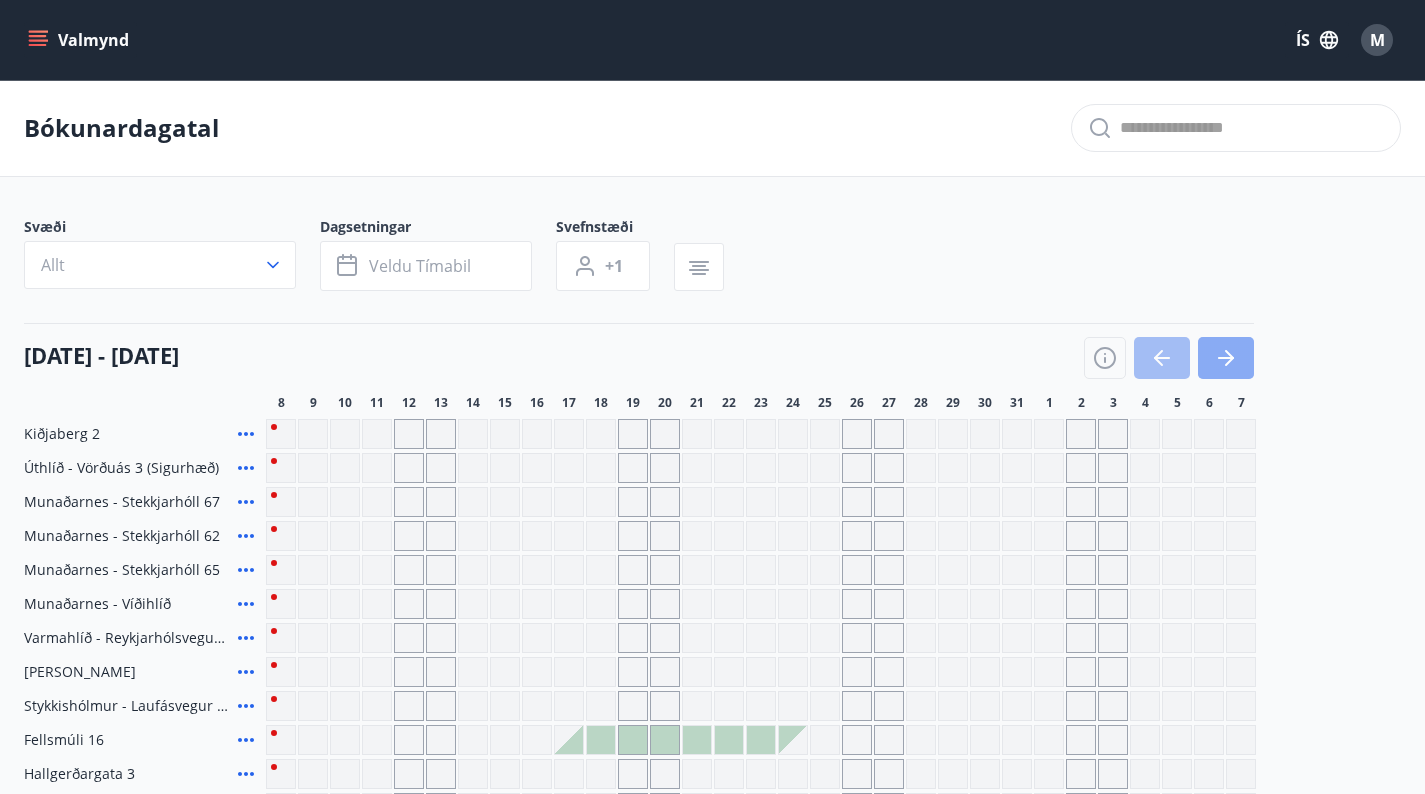 click 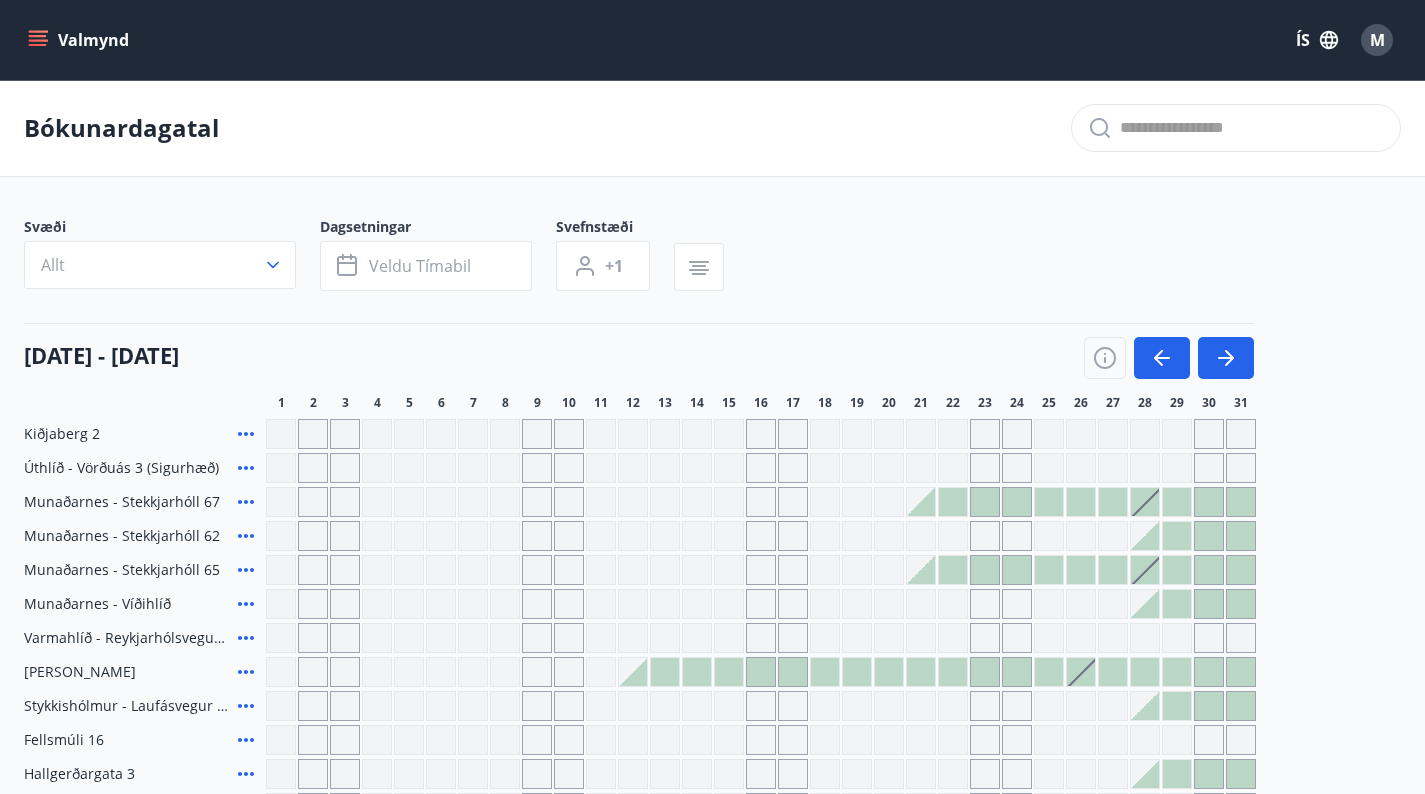 scroll, scrollTop: 0, scrollLeft: 0, axis: both 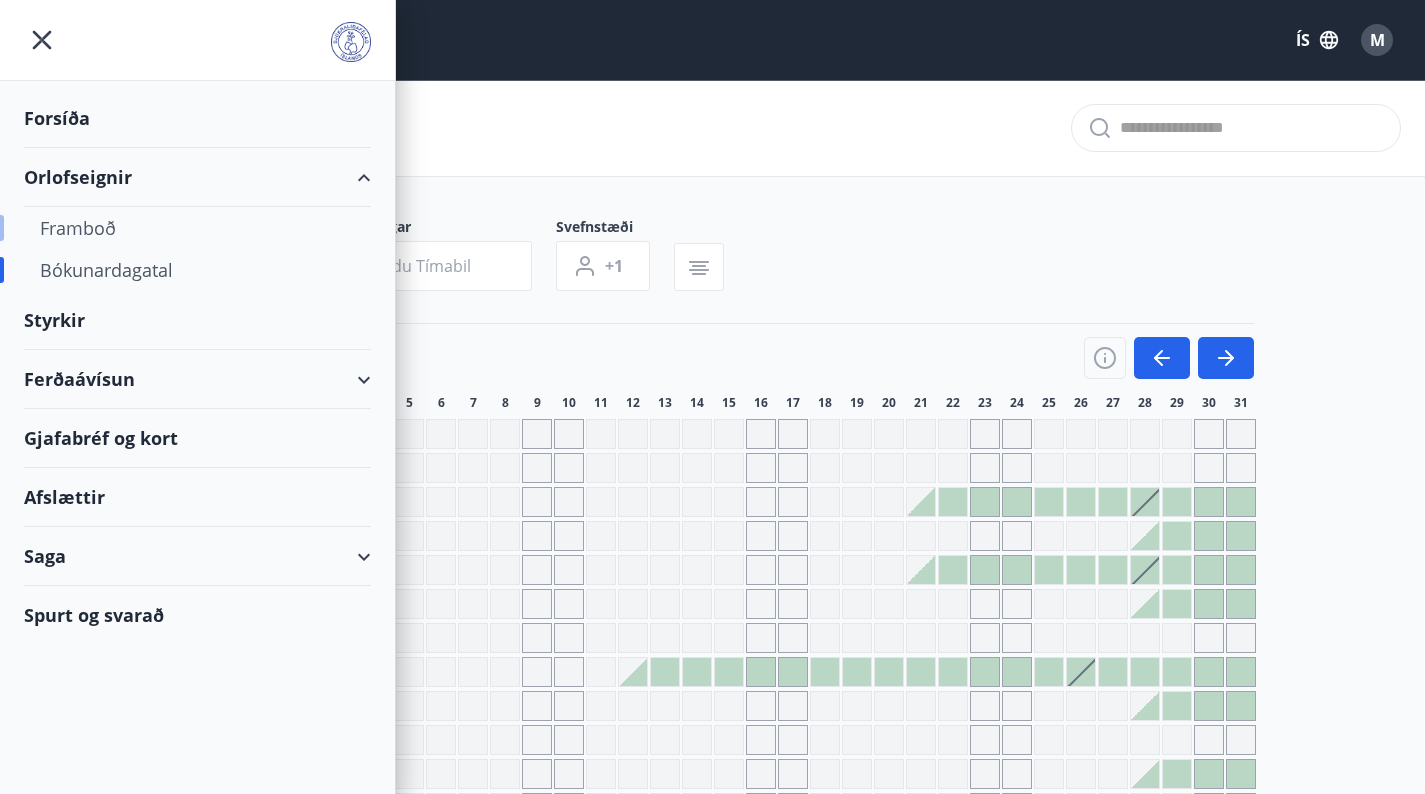 click on "Framboð" at bounding box center [197, 228] 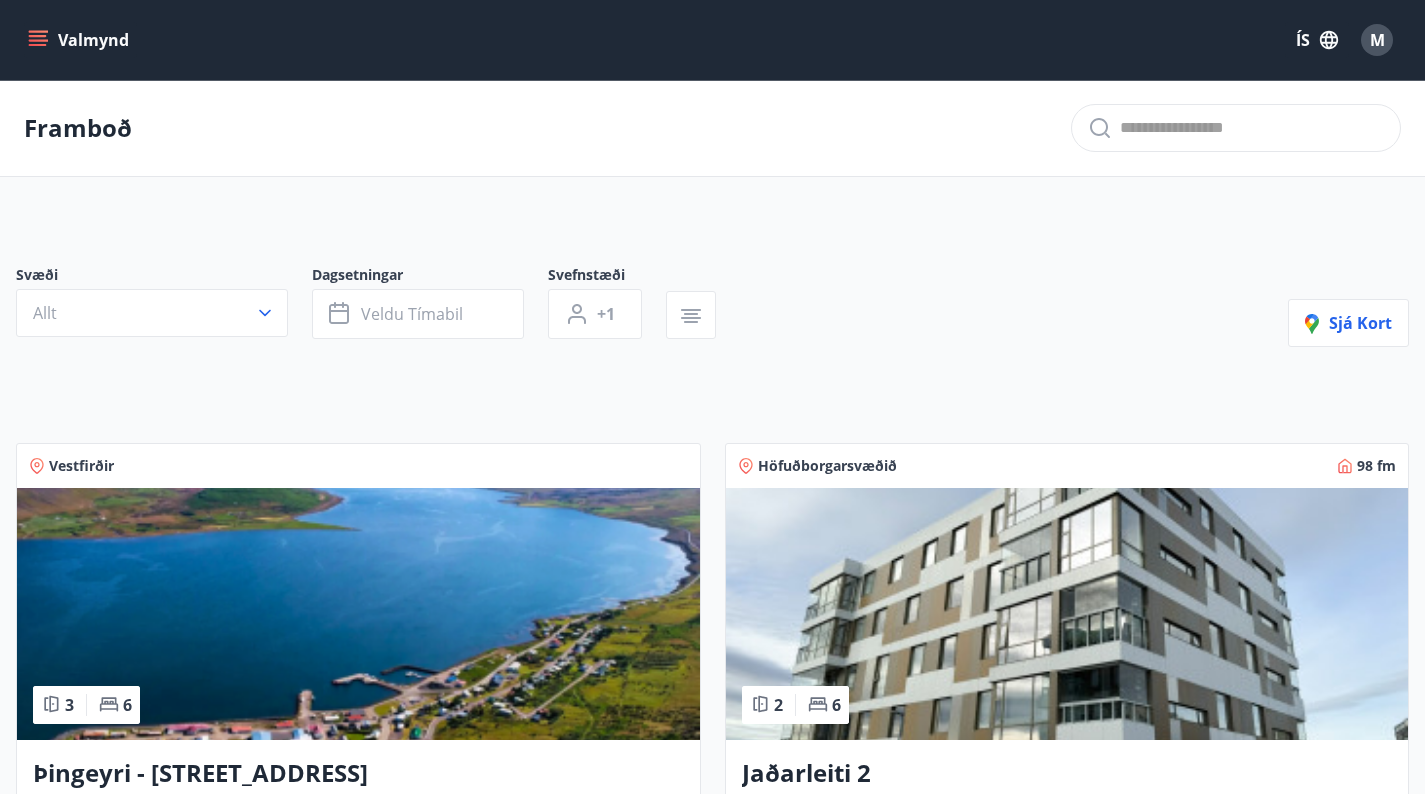 scroll, scrollTop: 0, scrollLeft: 0, axis: both 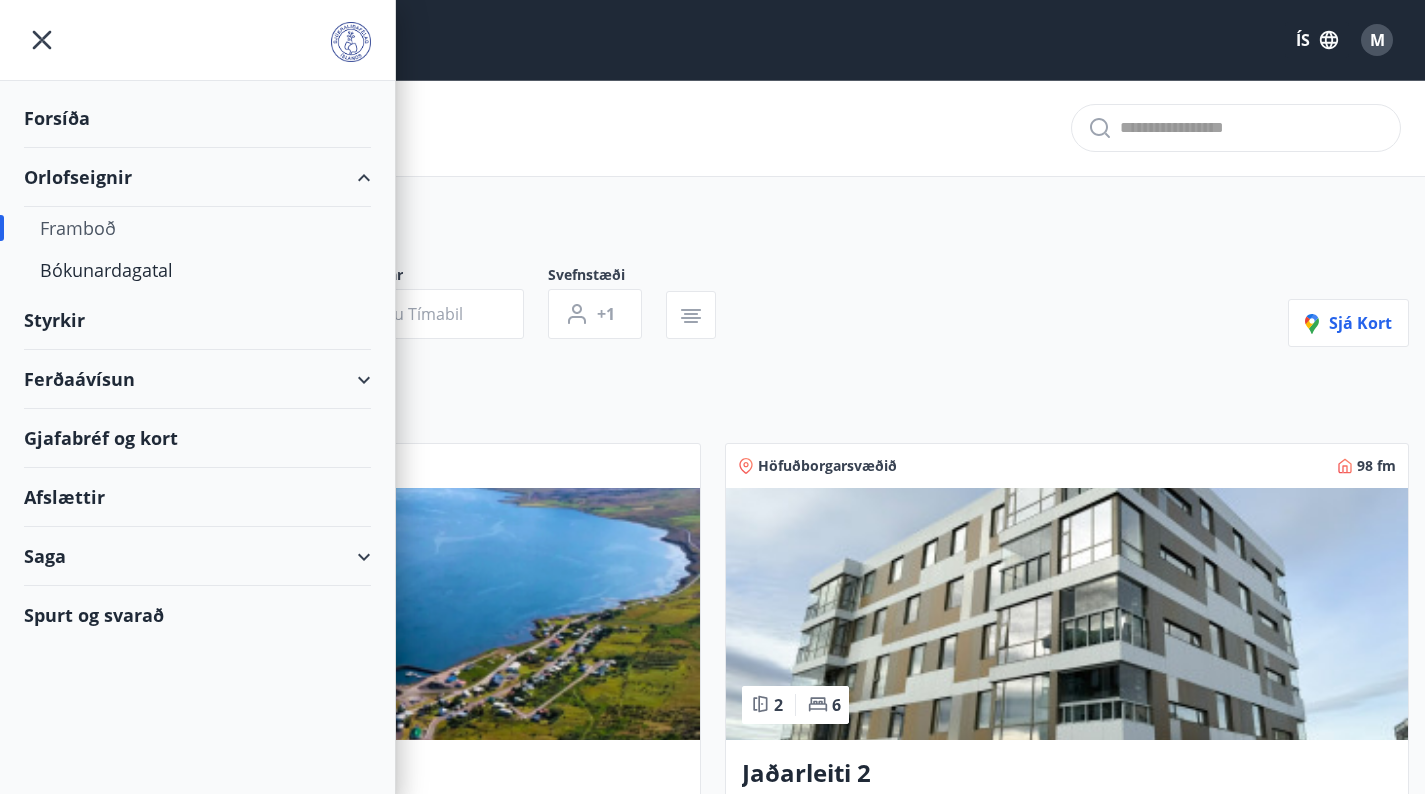 click on "Forsíða" at bounding box center (197, 118) 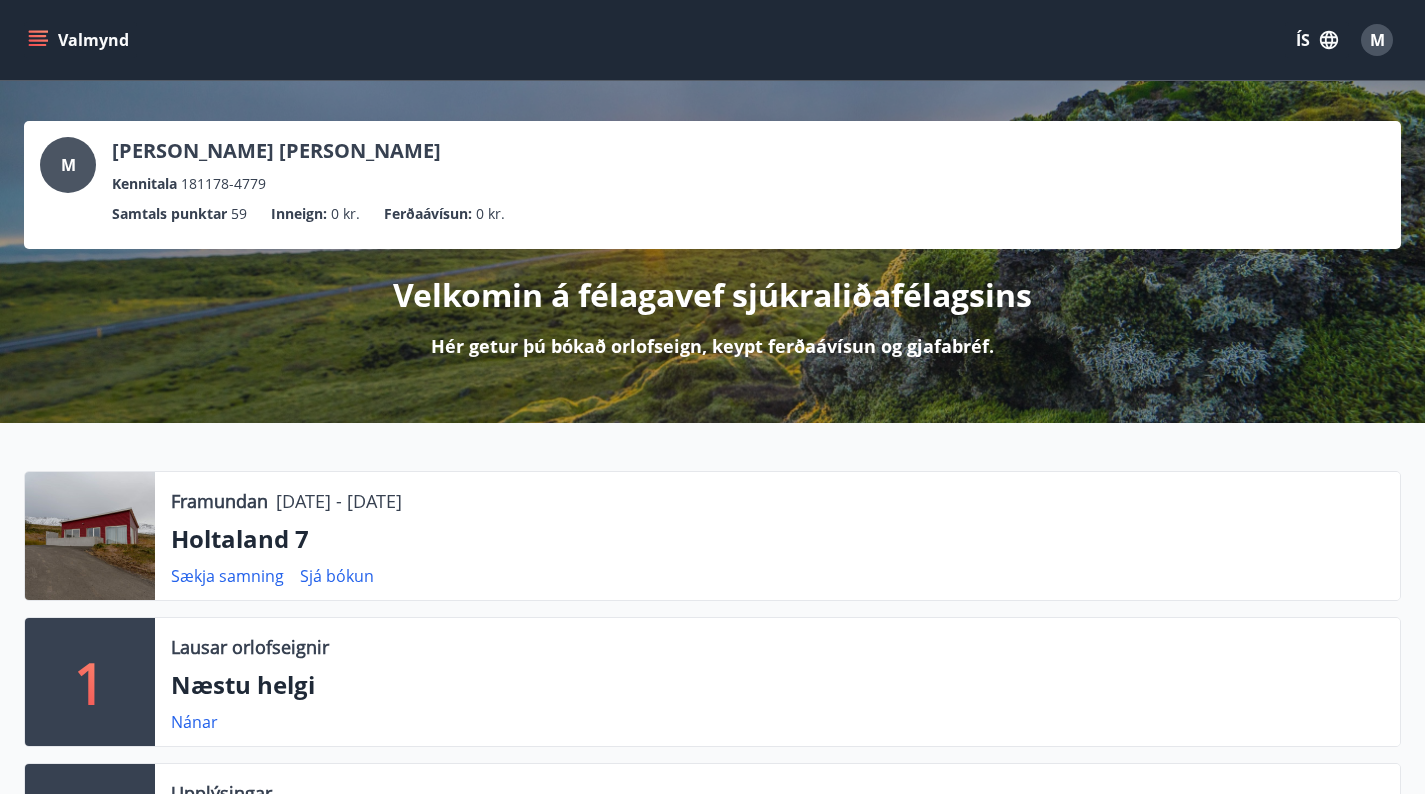 scroll, scrollTop: 66, scrollLeft: 0, axis: vertical 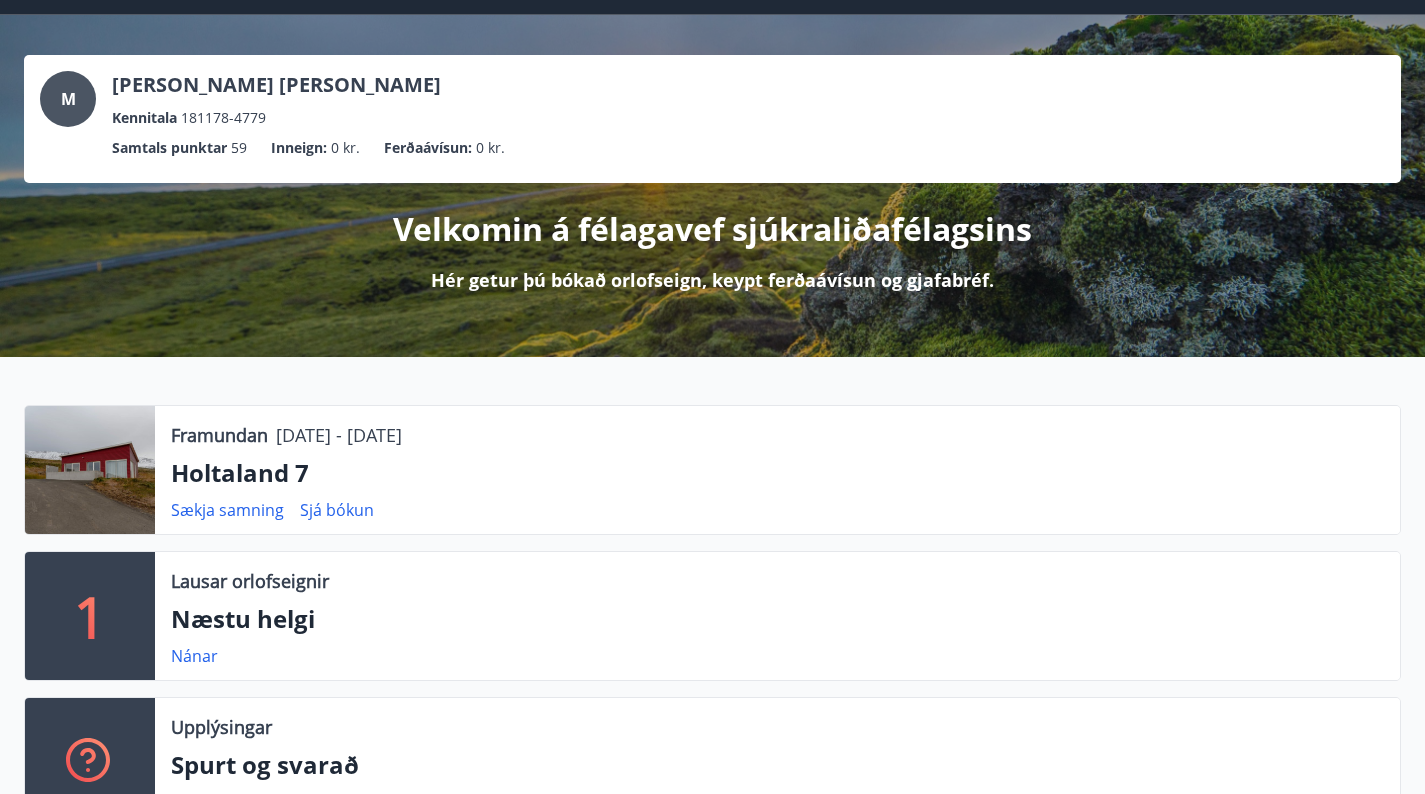click at bounding box center (90, 470) 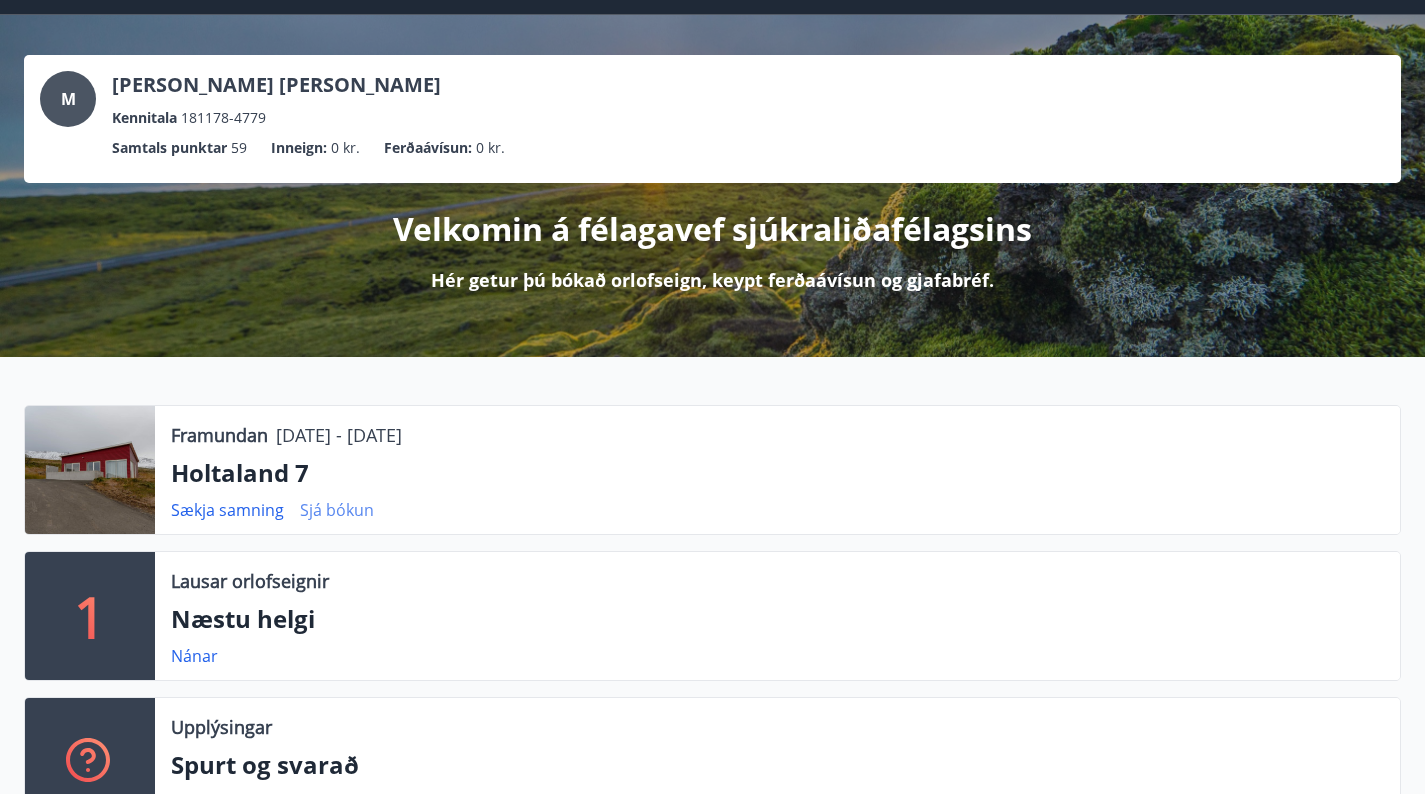click on "Sjá bókun" at bounding box center (337, 510) 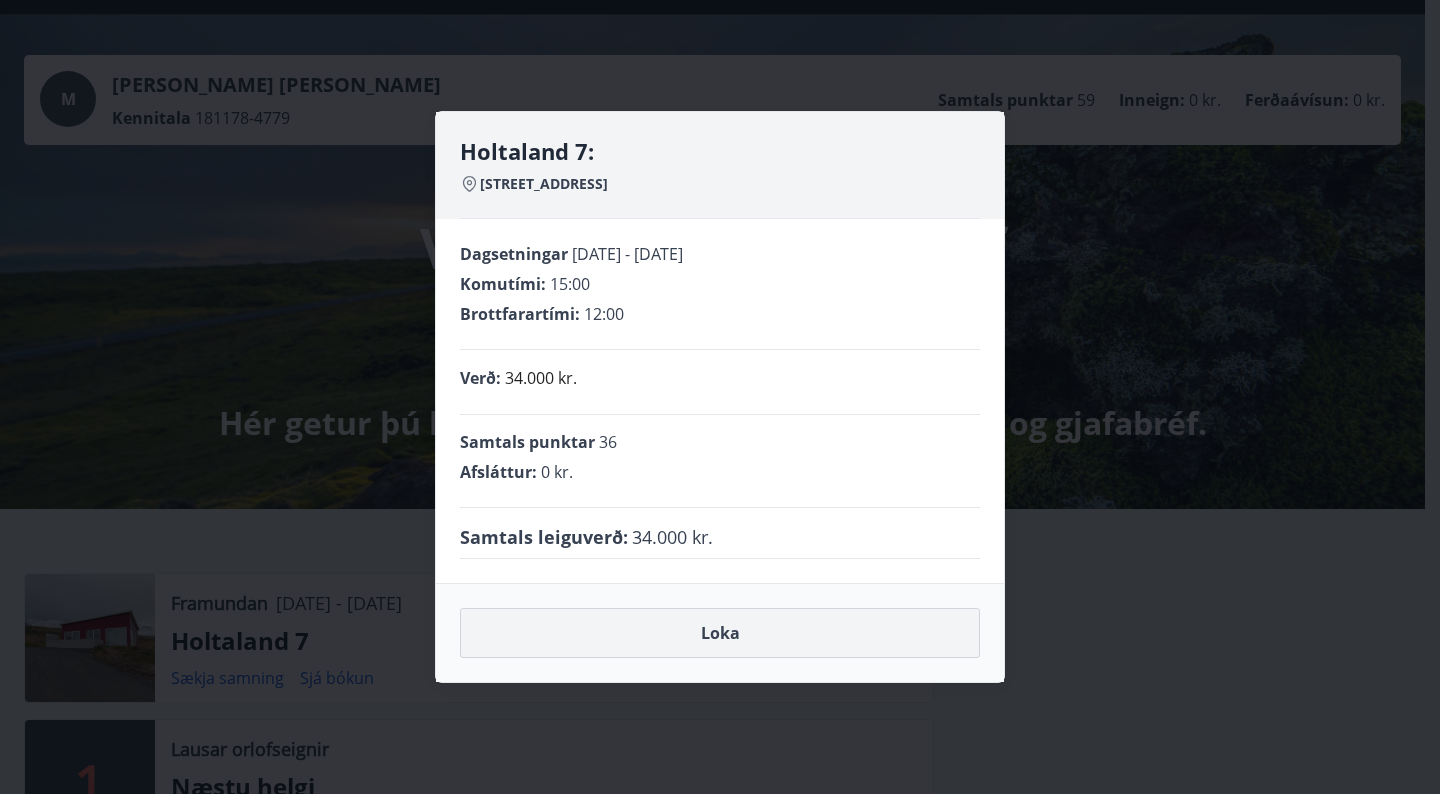 click on "Loka" at bounding box center [720, 633] 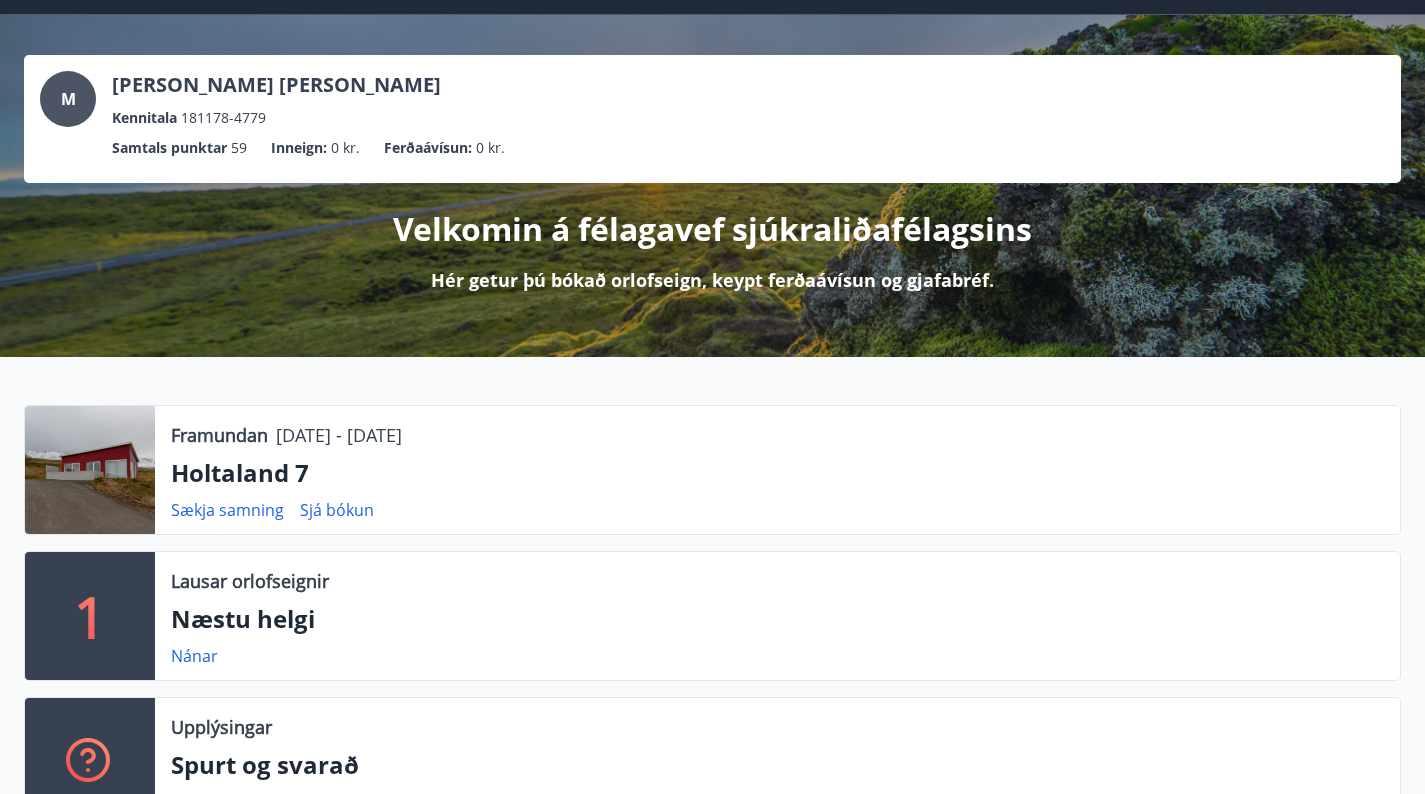 click at bounding box center [90, 470] 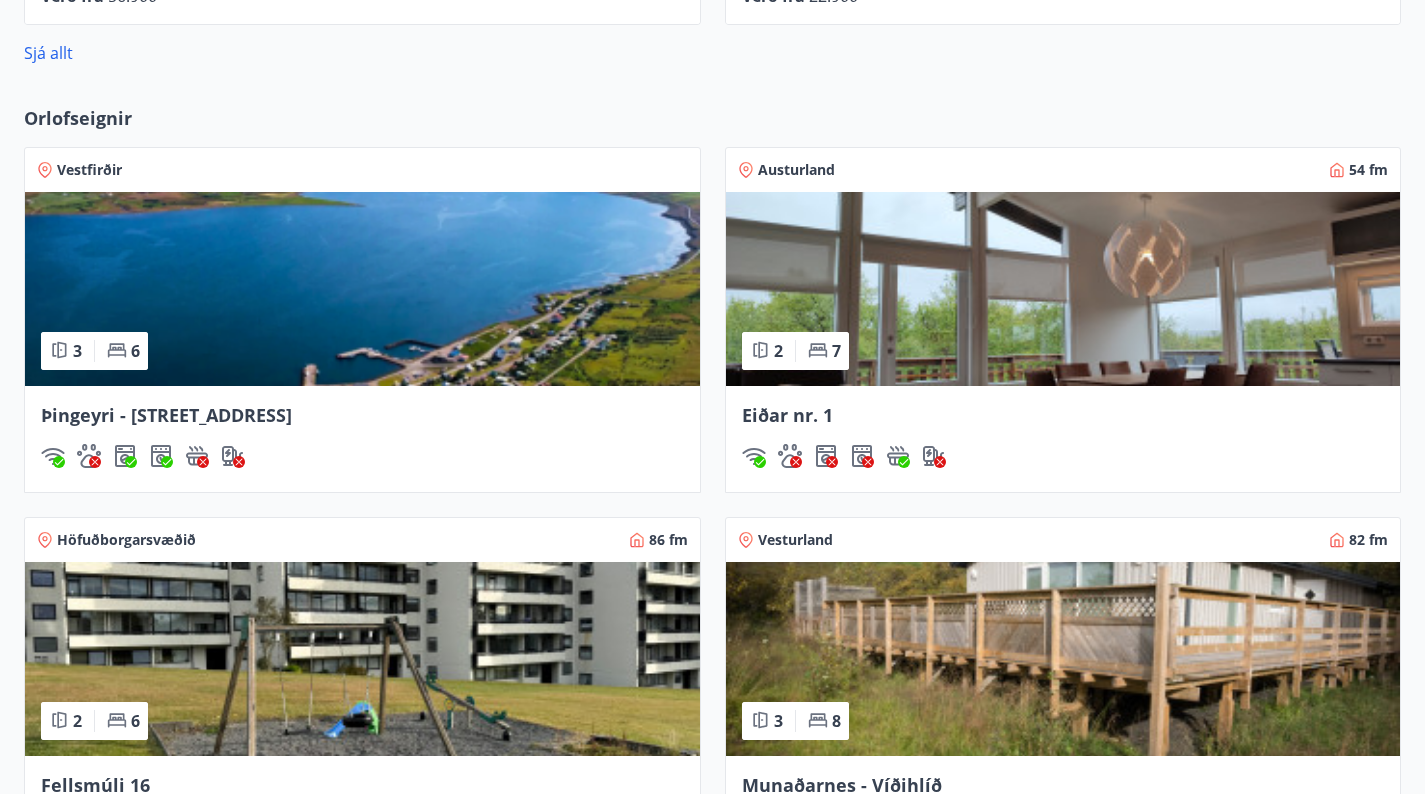 scroll, scrollTop: 1426, scrollLeft: 0, axis: vertical 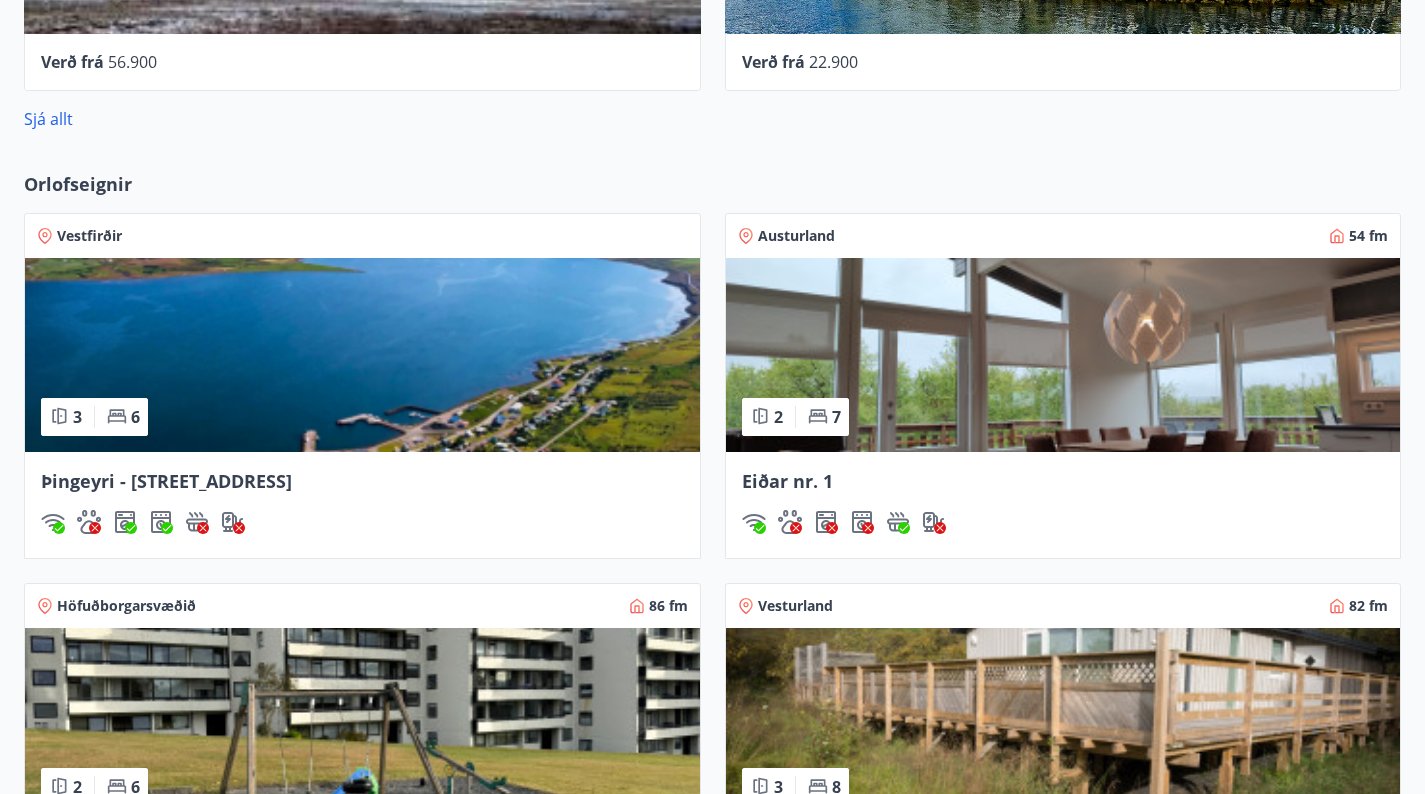 click at bounding box center (1063, 355) 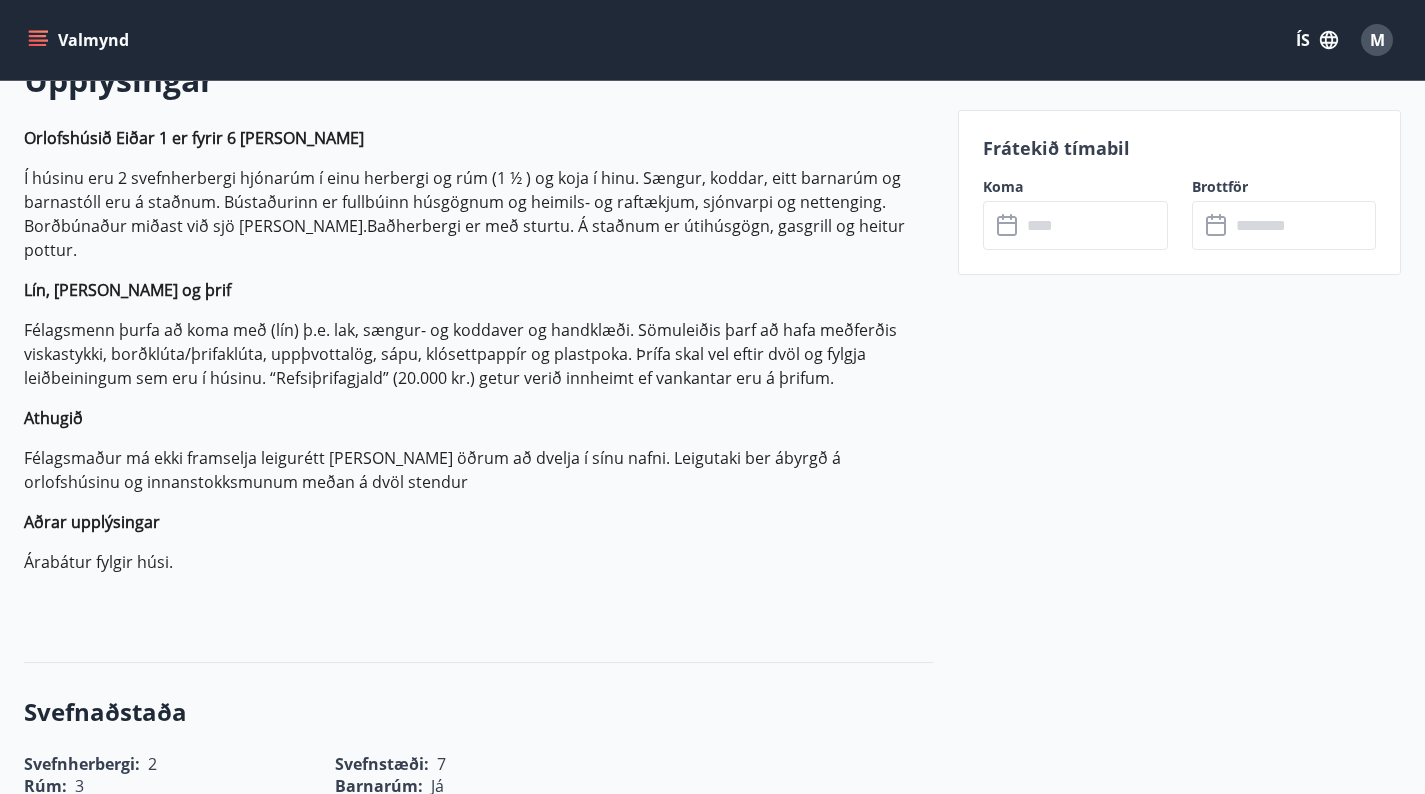 scroll, scrollTop: 610, scrollLeft: 0, axis: vertical 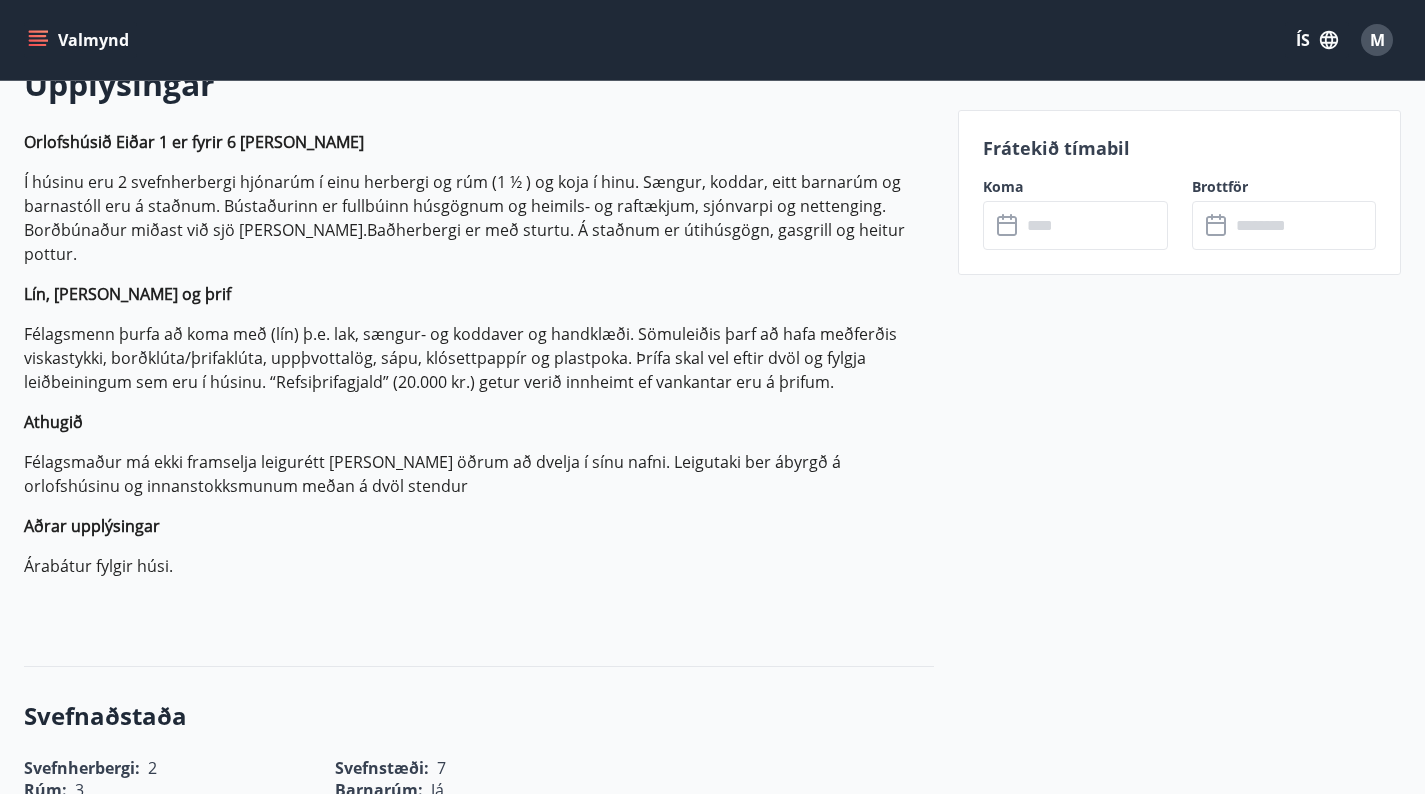 click 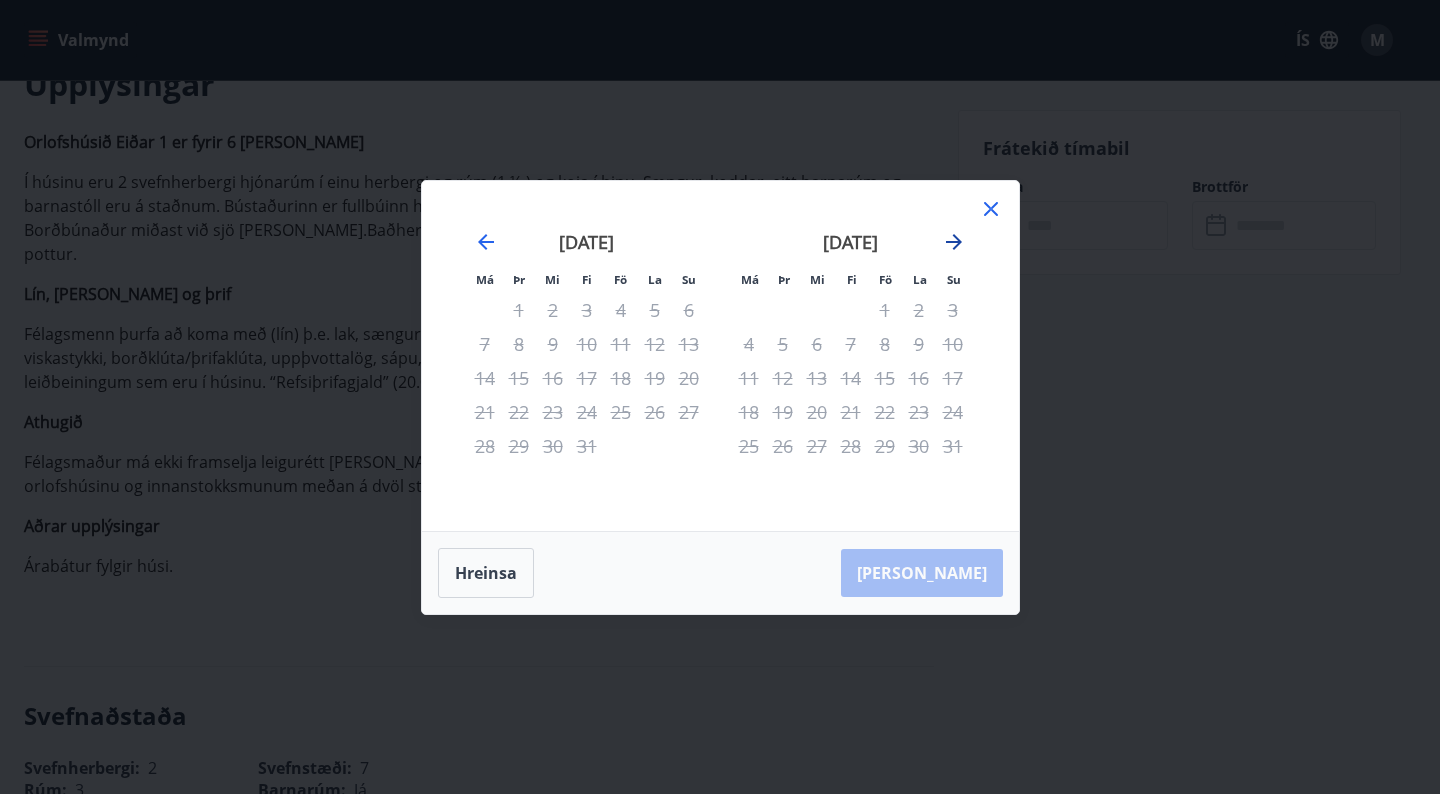 click 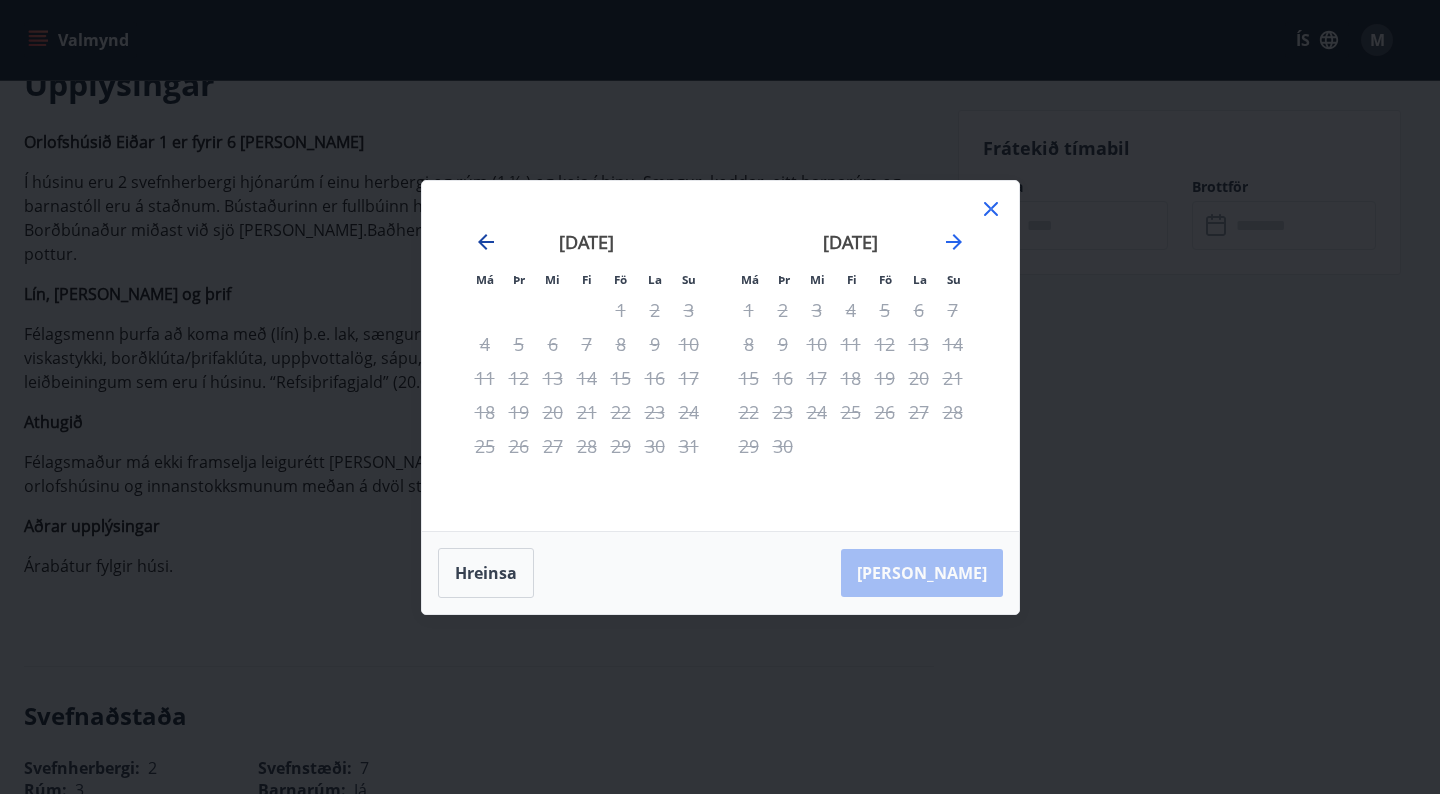 click 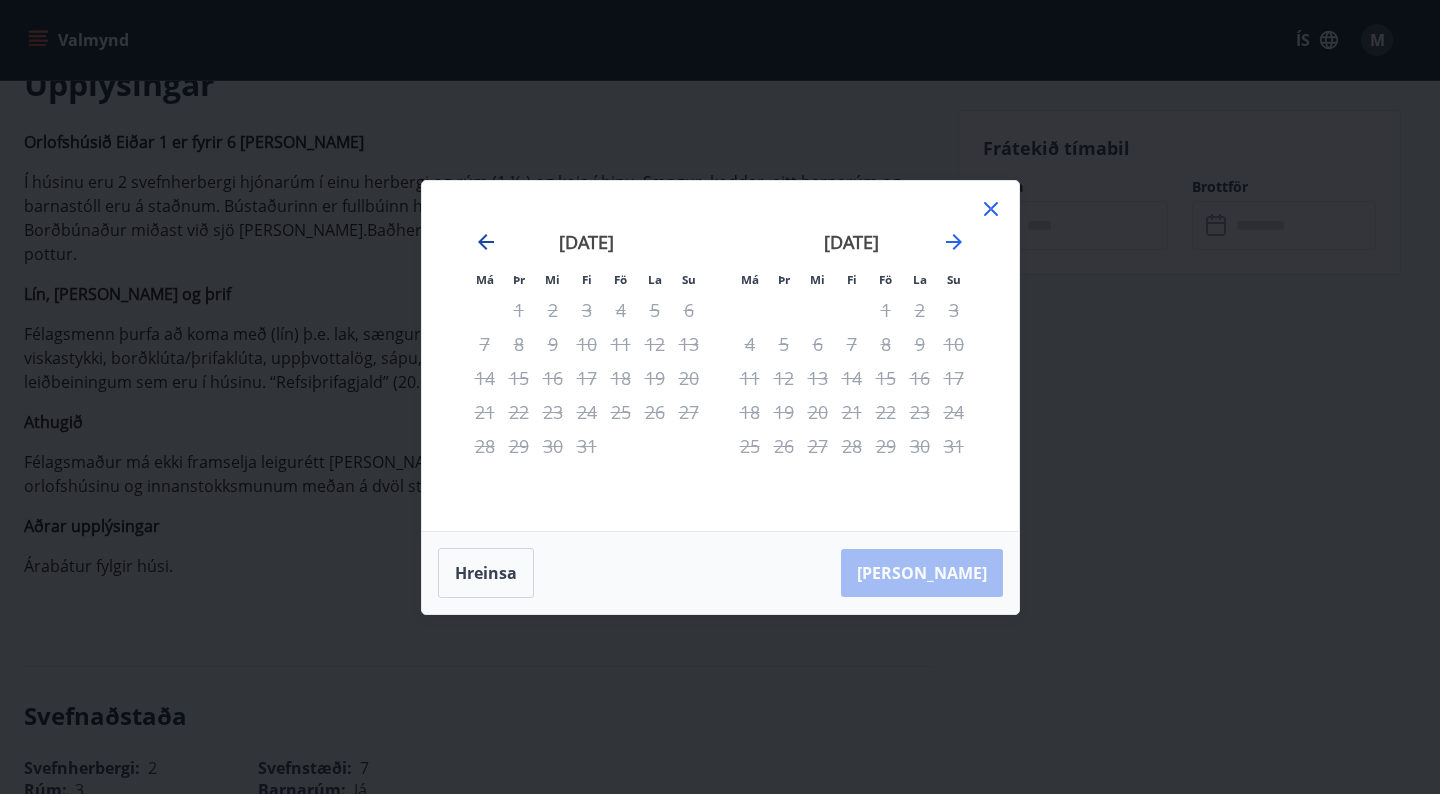 click 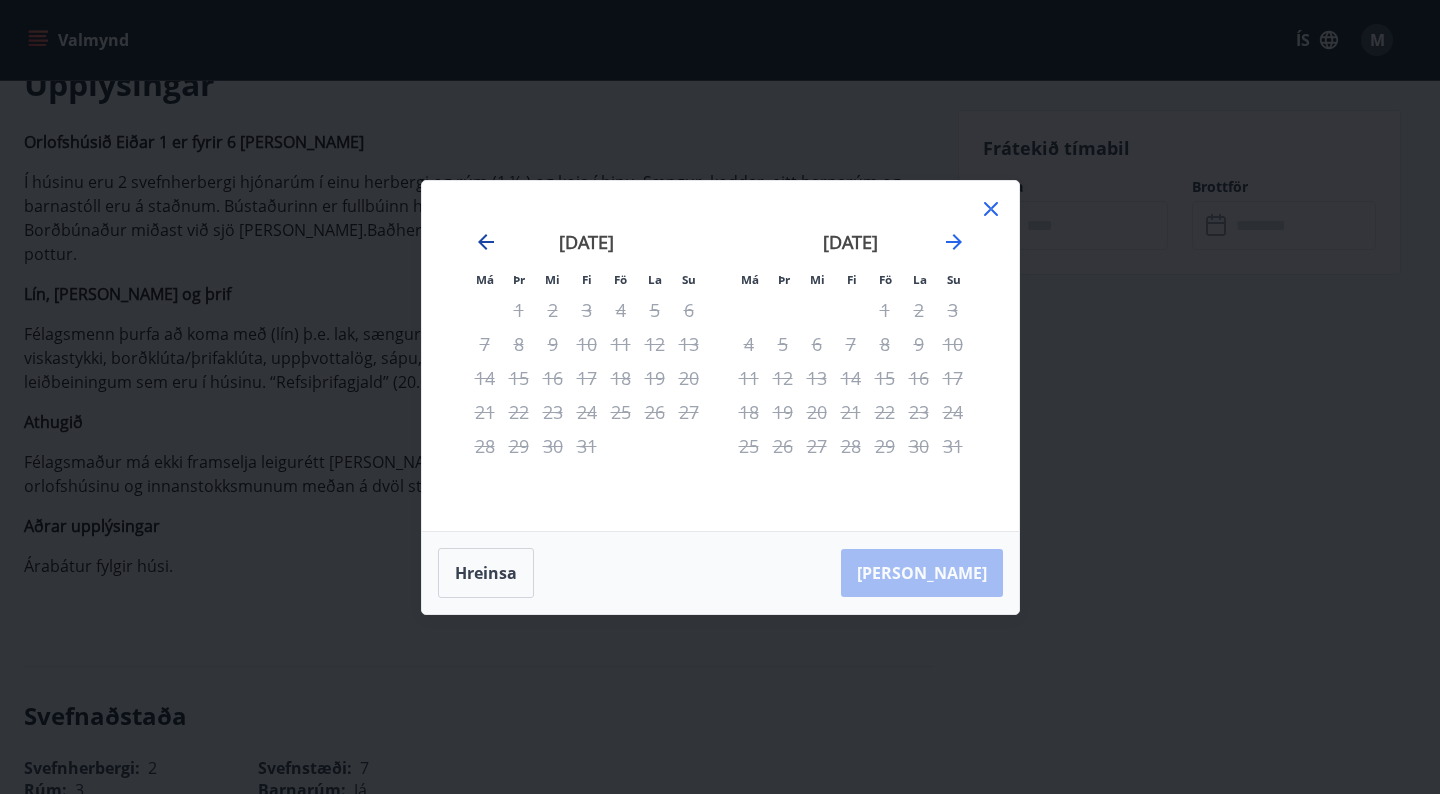 click 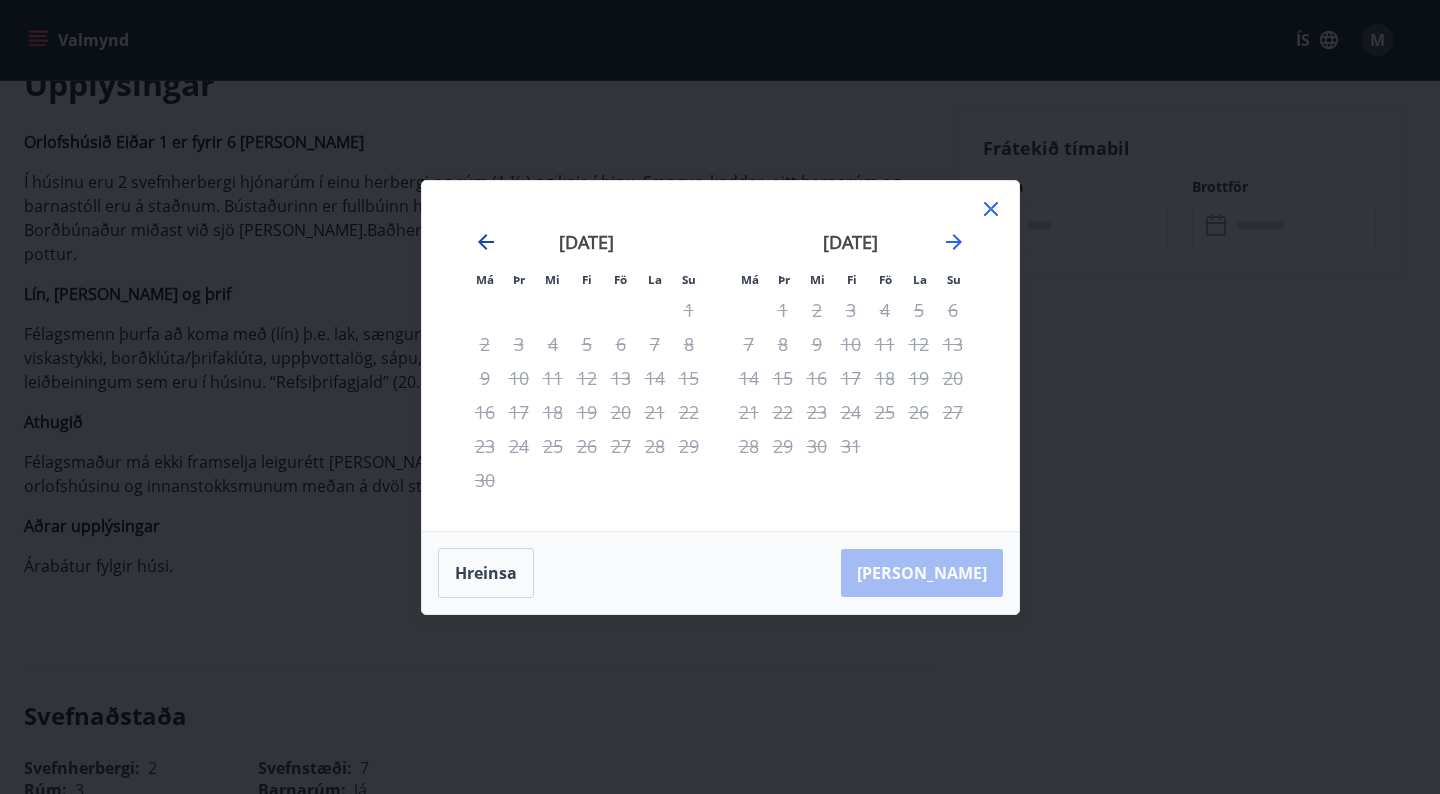 click 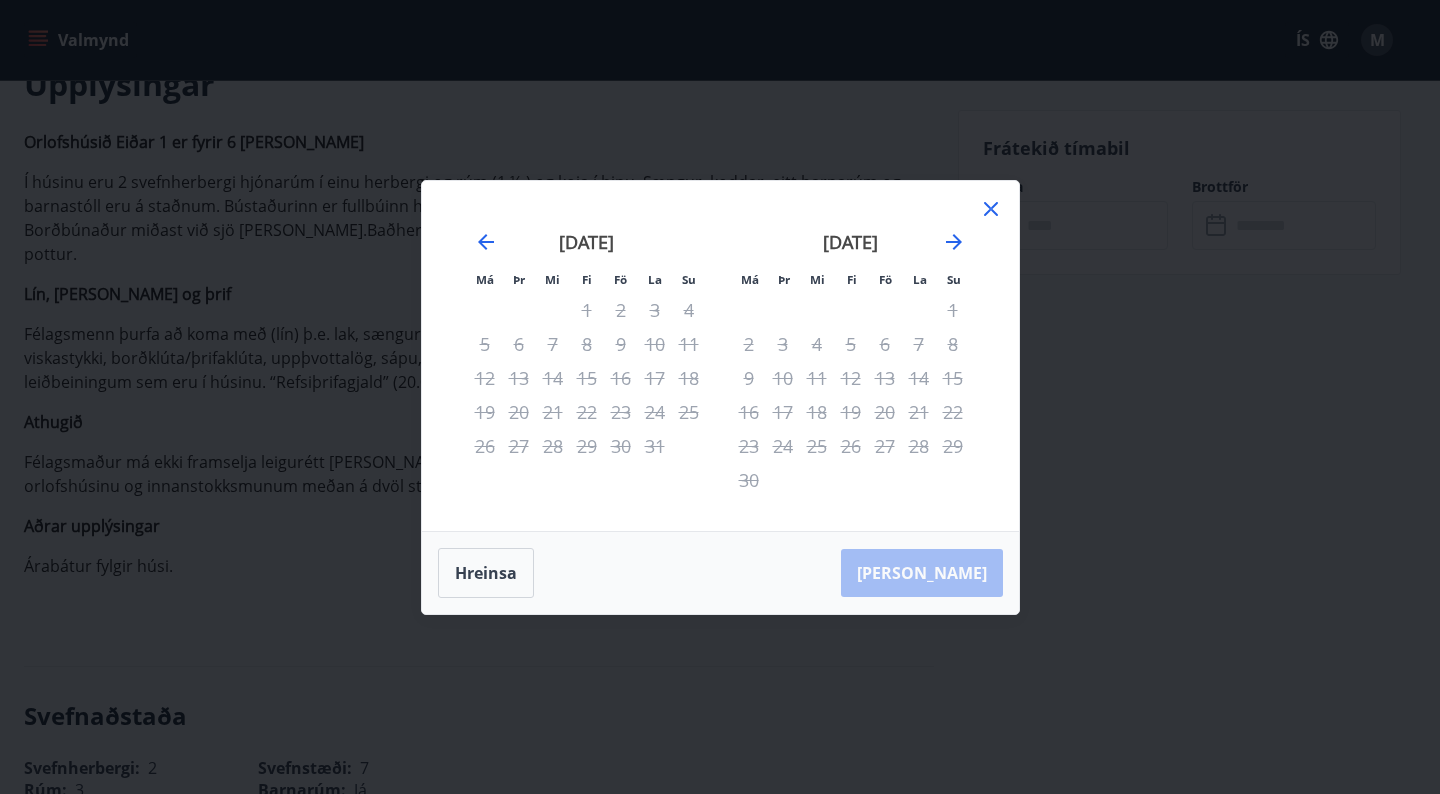 click 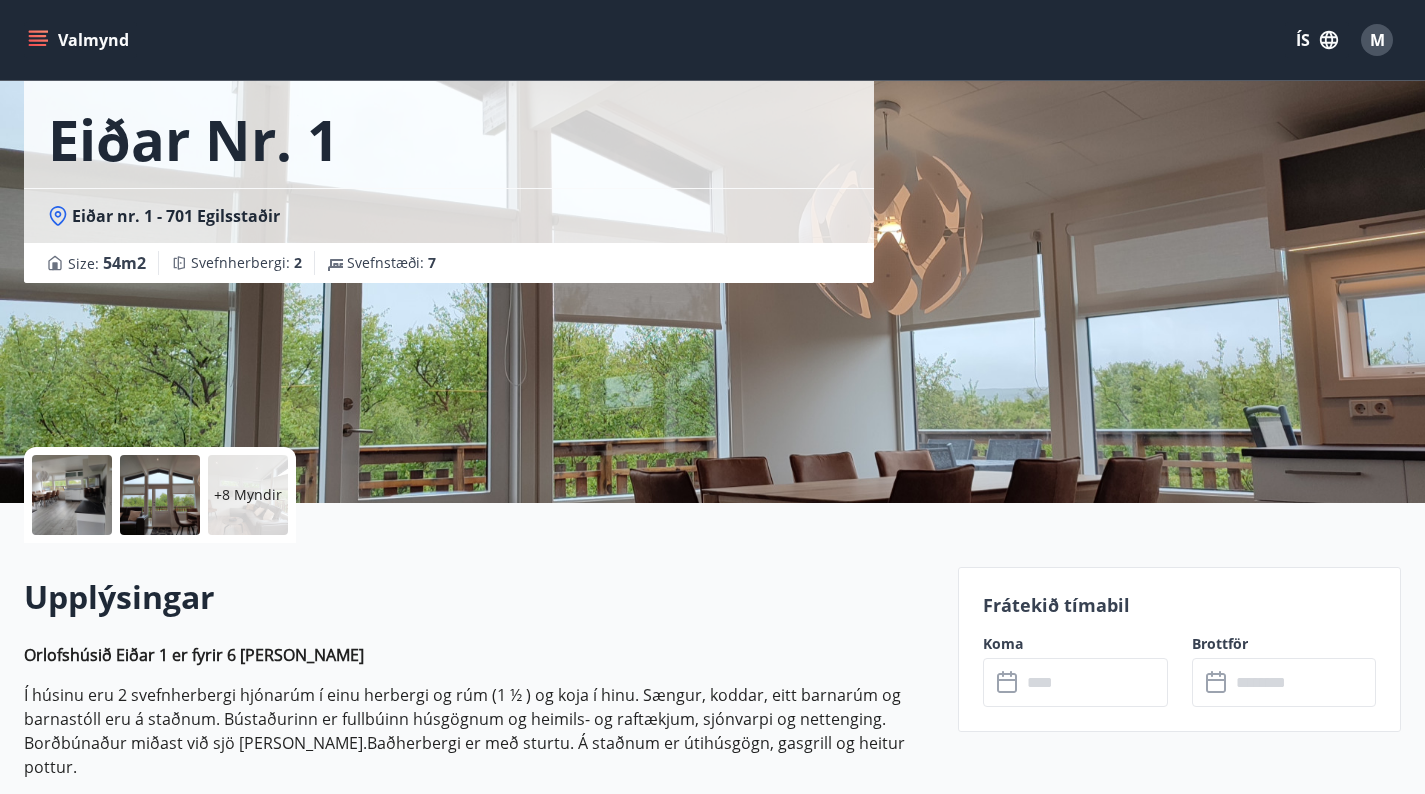 scroll, scrollTop: 0, scrollLeft: 0, axis: both 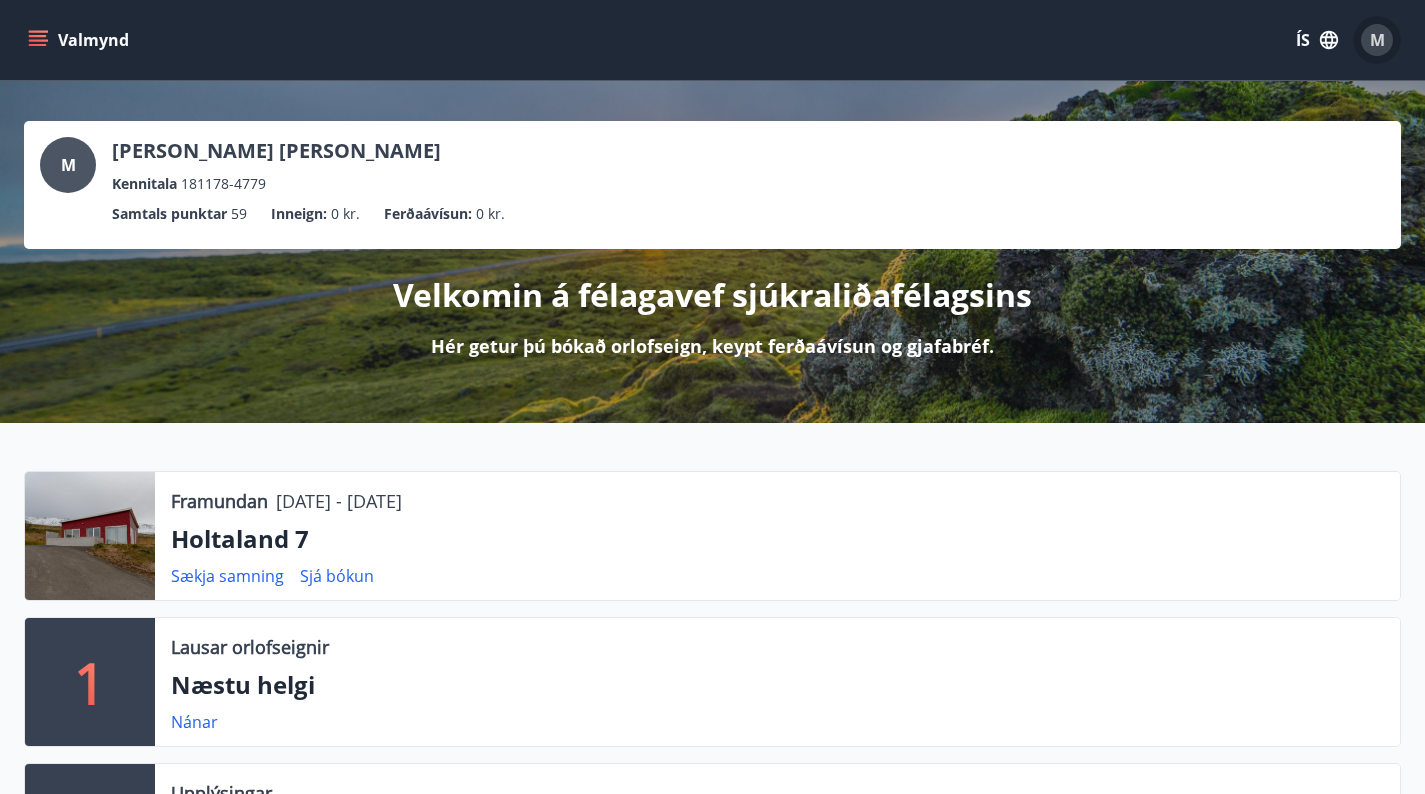 click on "M" at bounding box center [1377, 40] 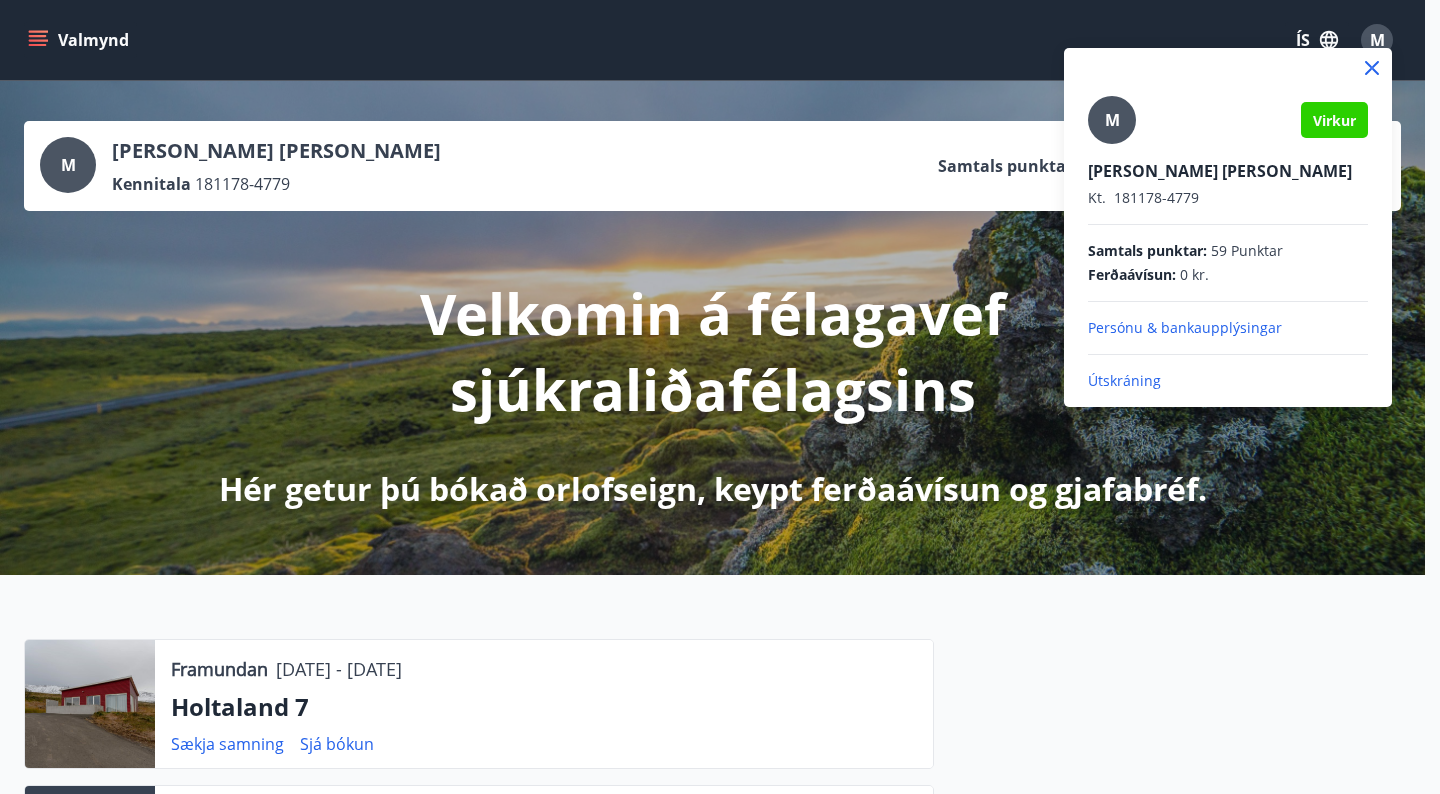 click at bounding box center (720, 397) 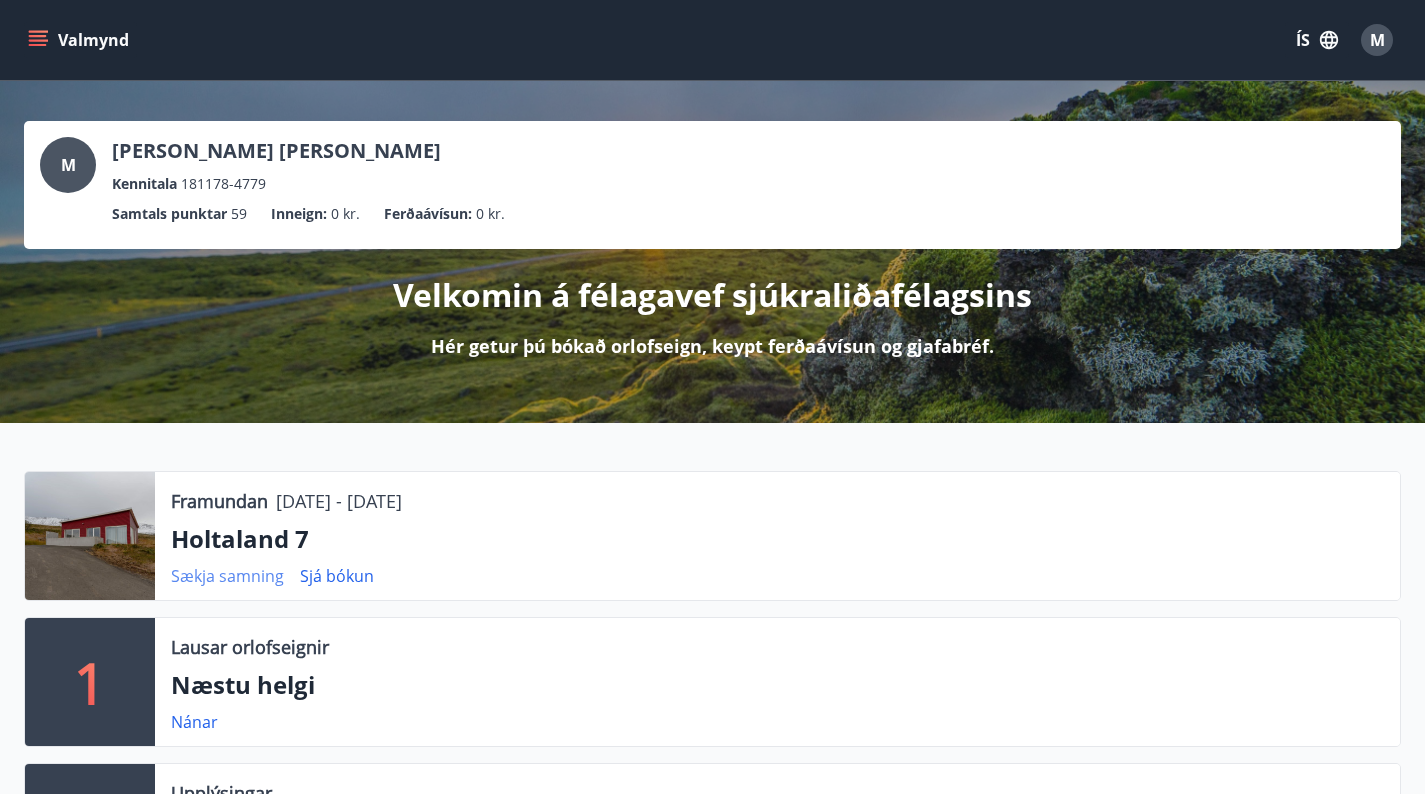 click on "Sækja samning" at bounding box center (227, 576) 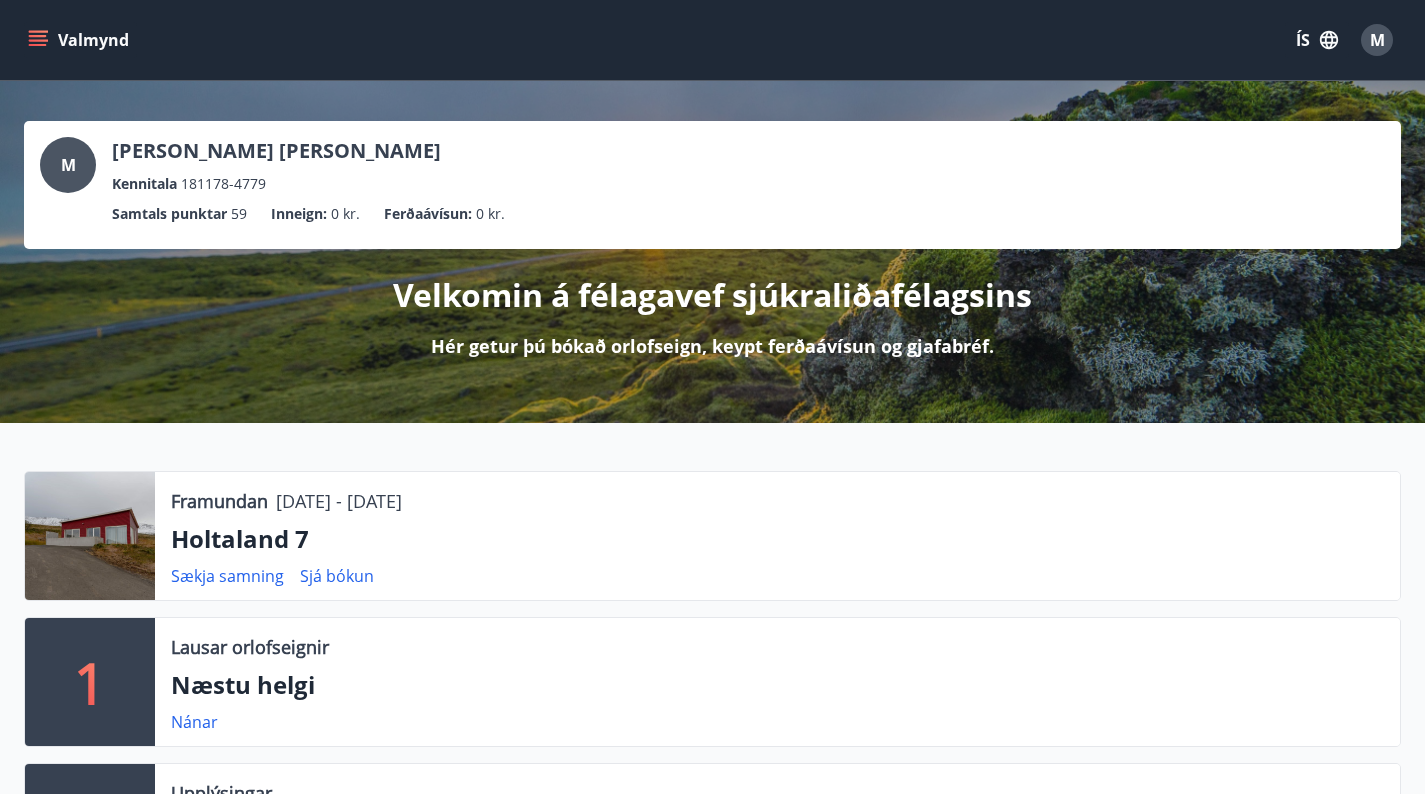 click at bounding box center [90, 536] 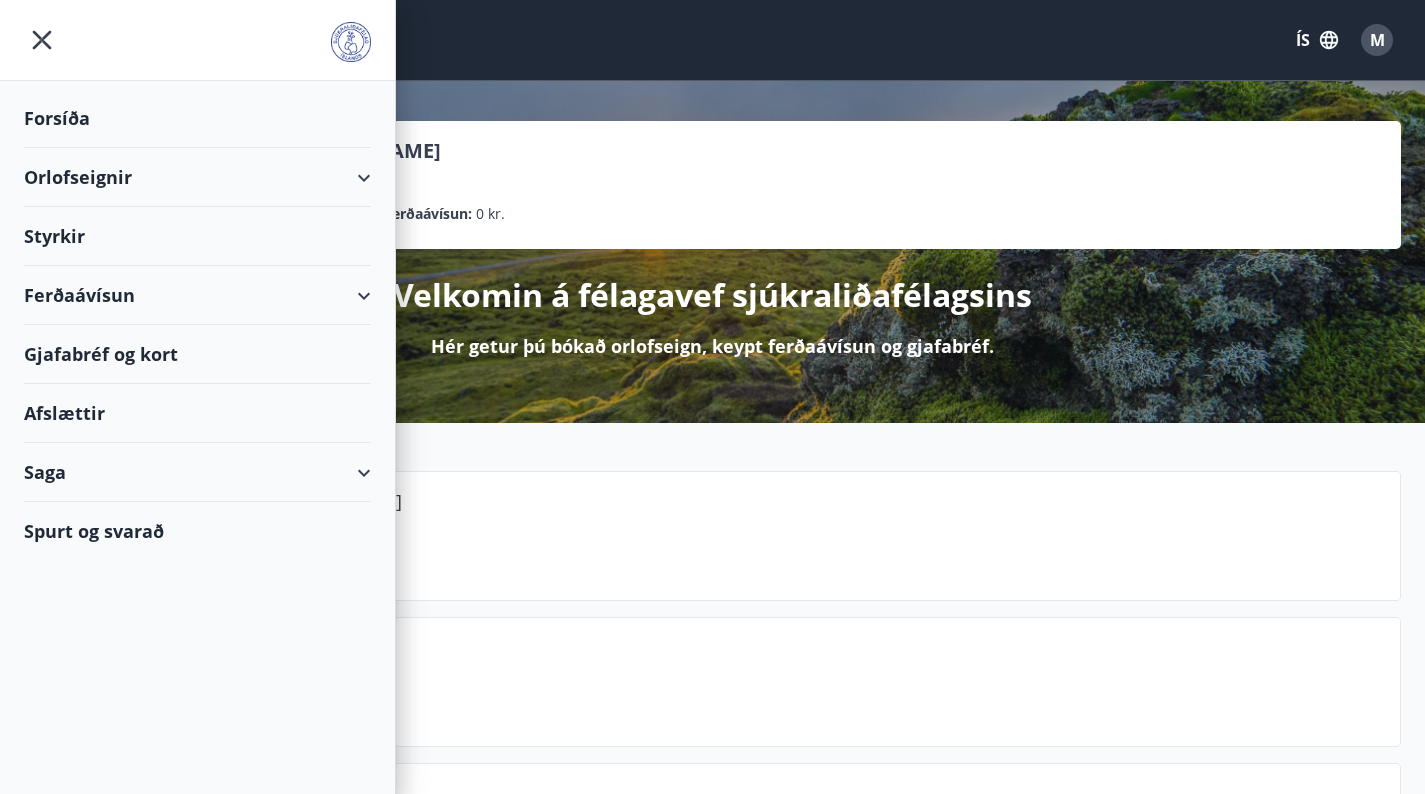 click on "Orlofseignir" at bounding box center [197, 177] 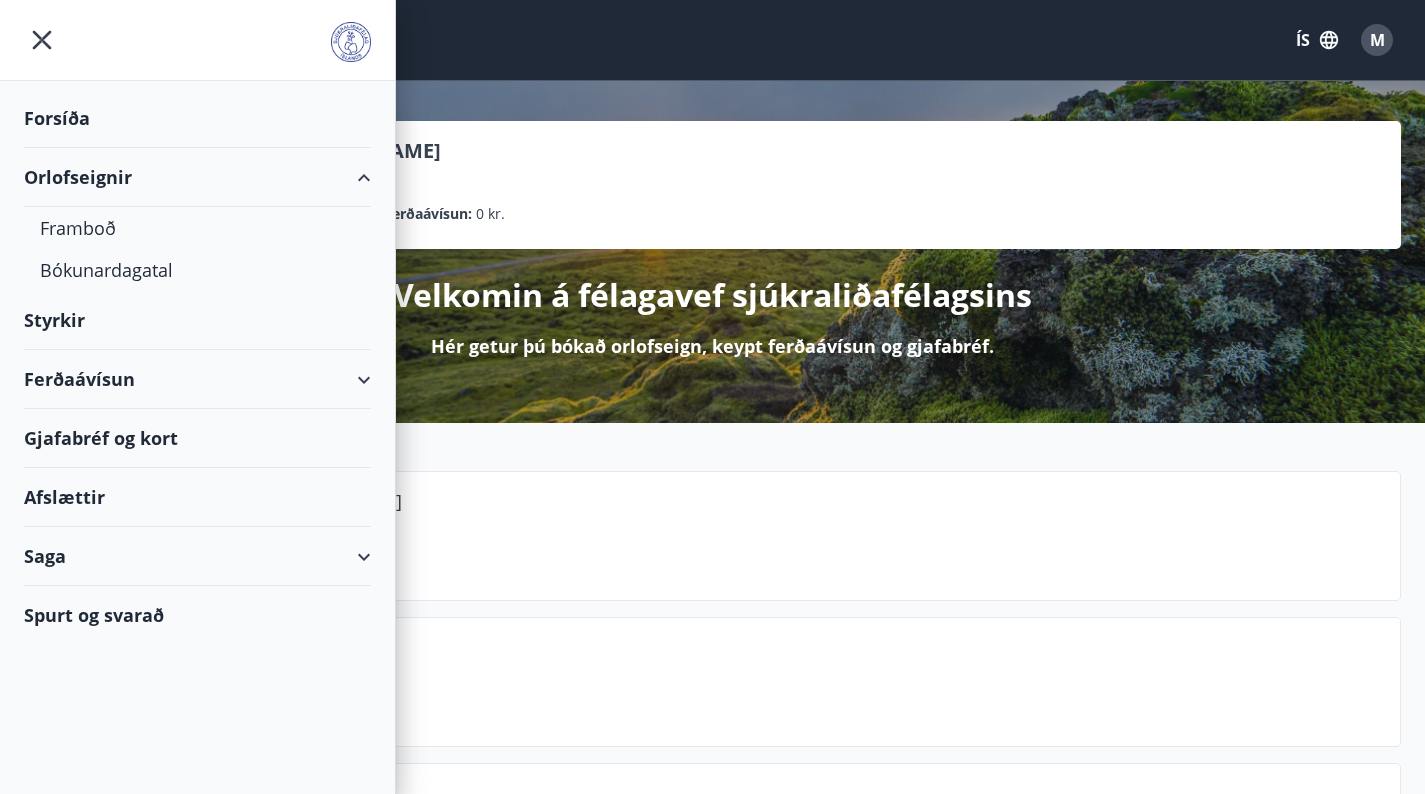 click on "Orlofseignir" at bounding box center [197, 177] 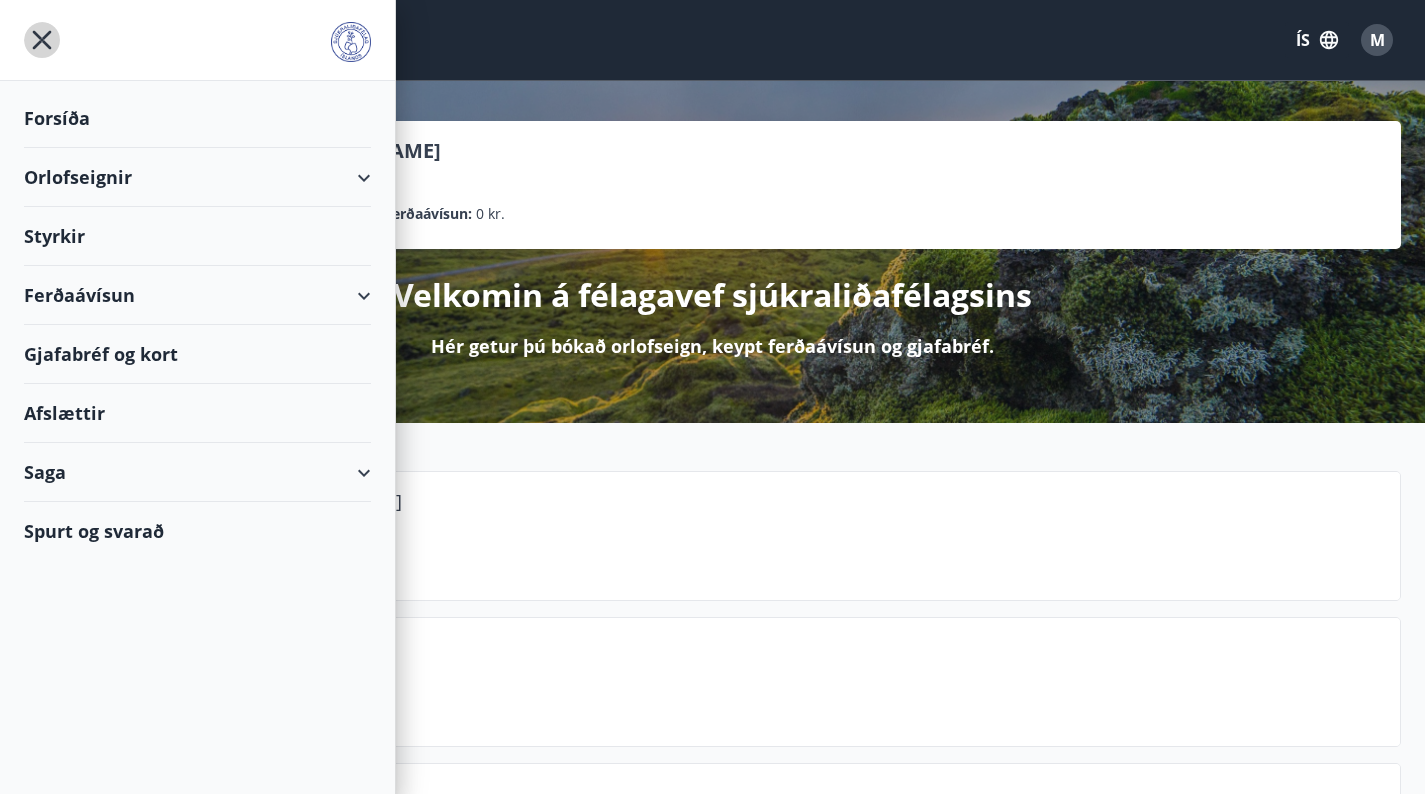 click 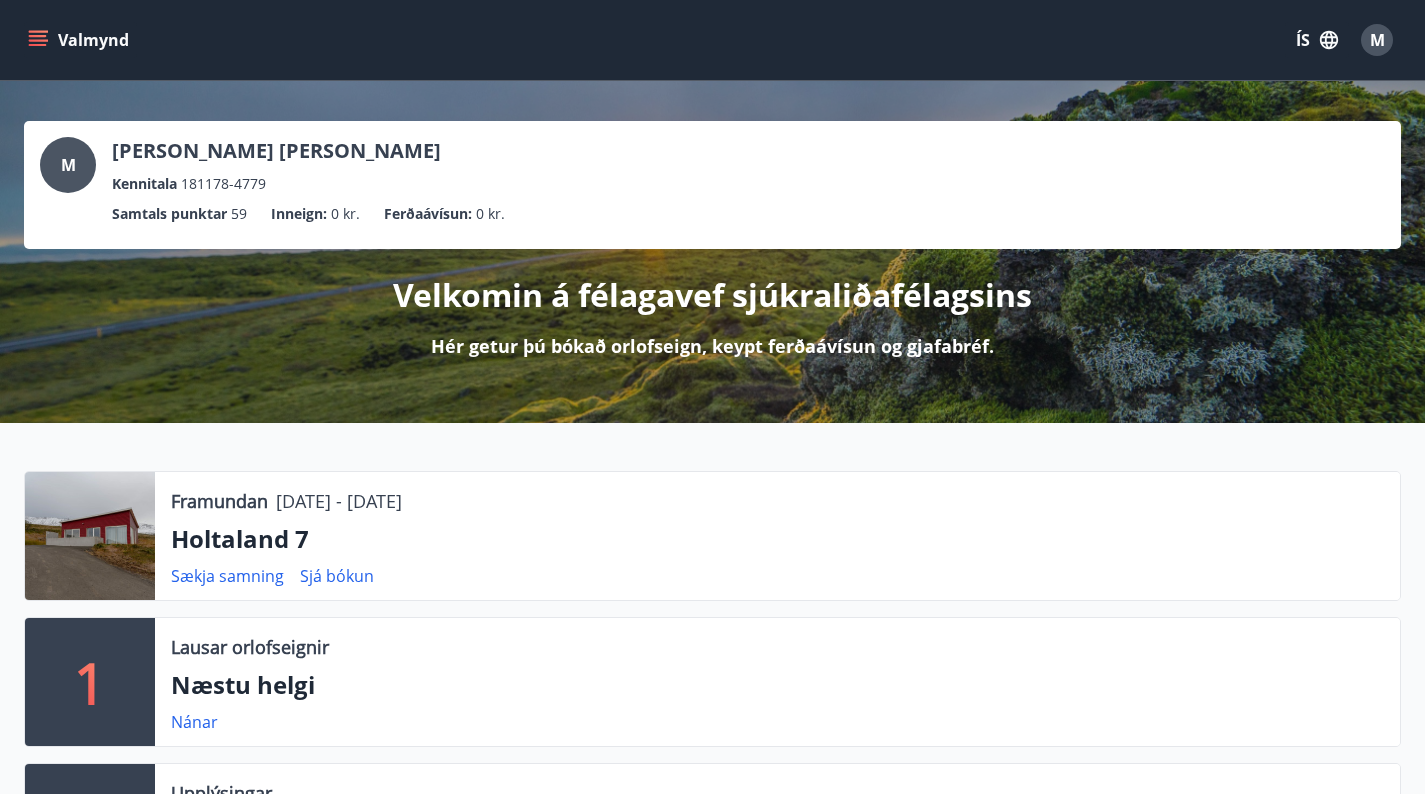 click on "Valmynd ÍS M" at bounding box center (712, 40) 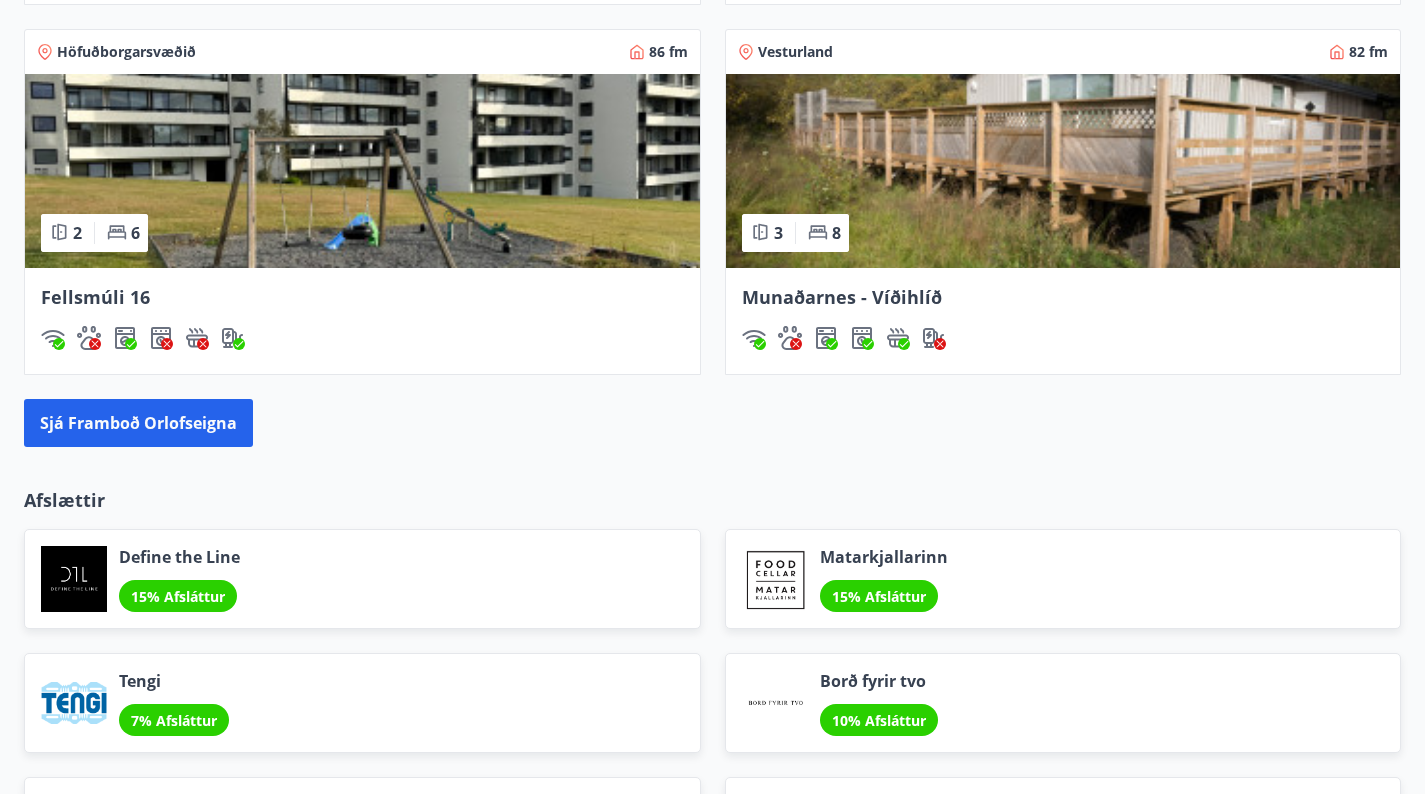 scroll, scrollTop: 1941, scrollLeft: 0, axis: vertical 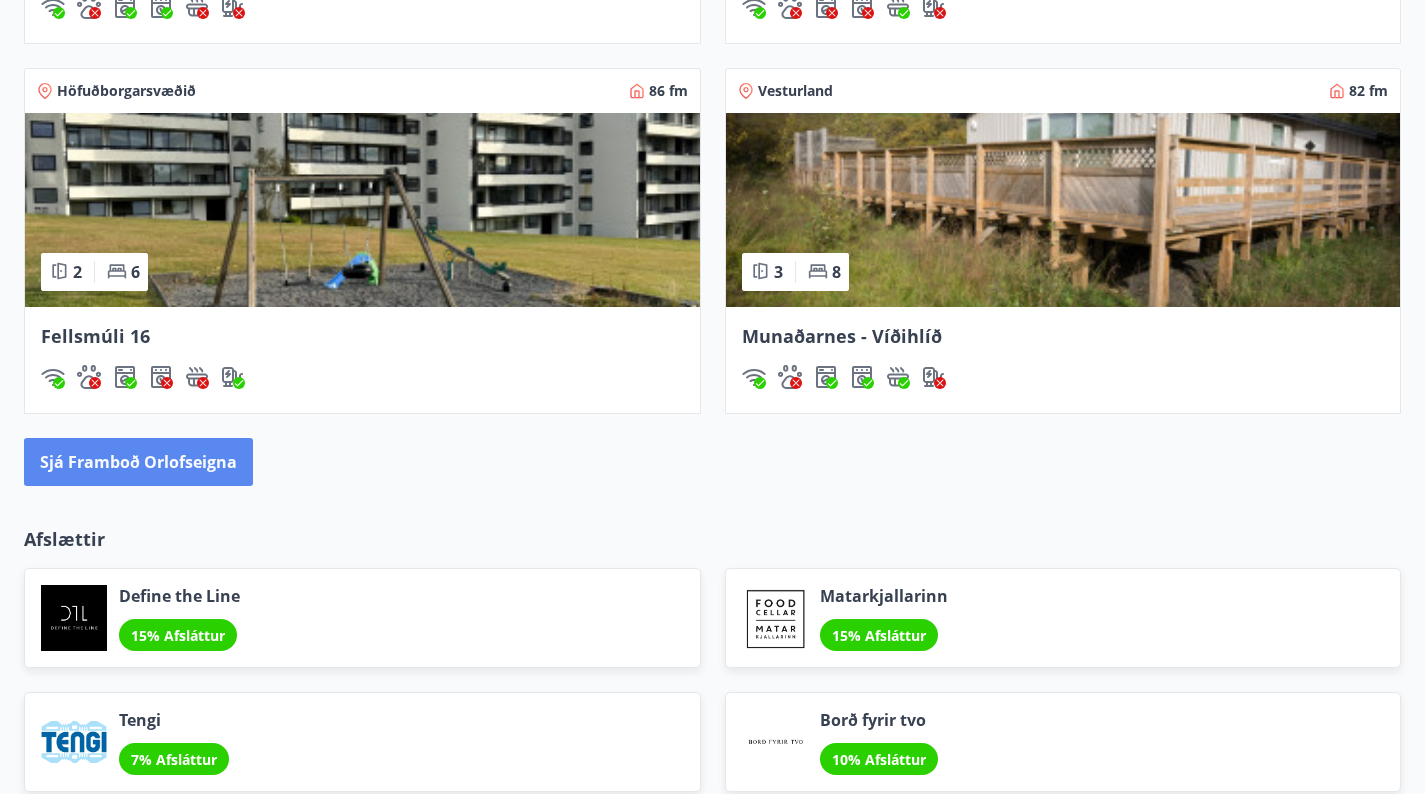 click on "Sjá framboð orlofseigna" at bounding box center [138, 462] 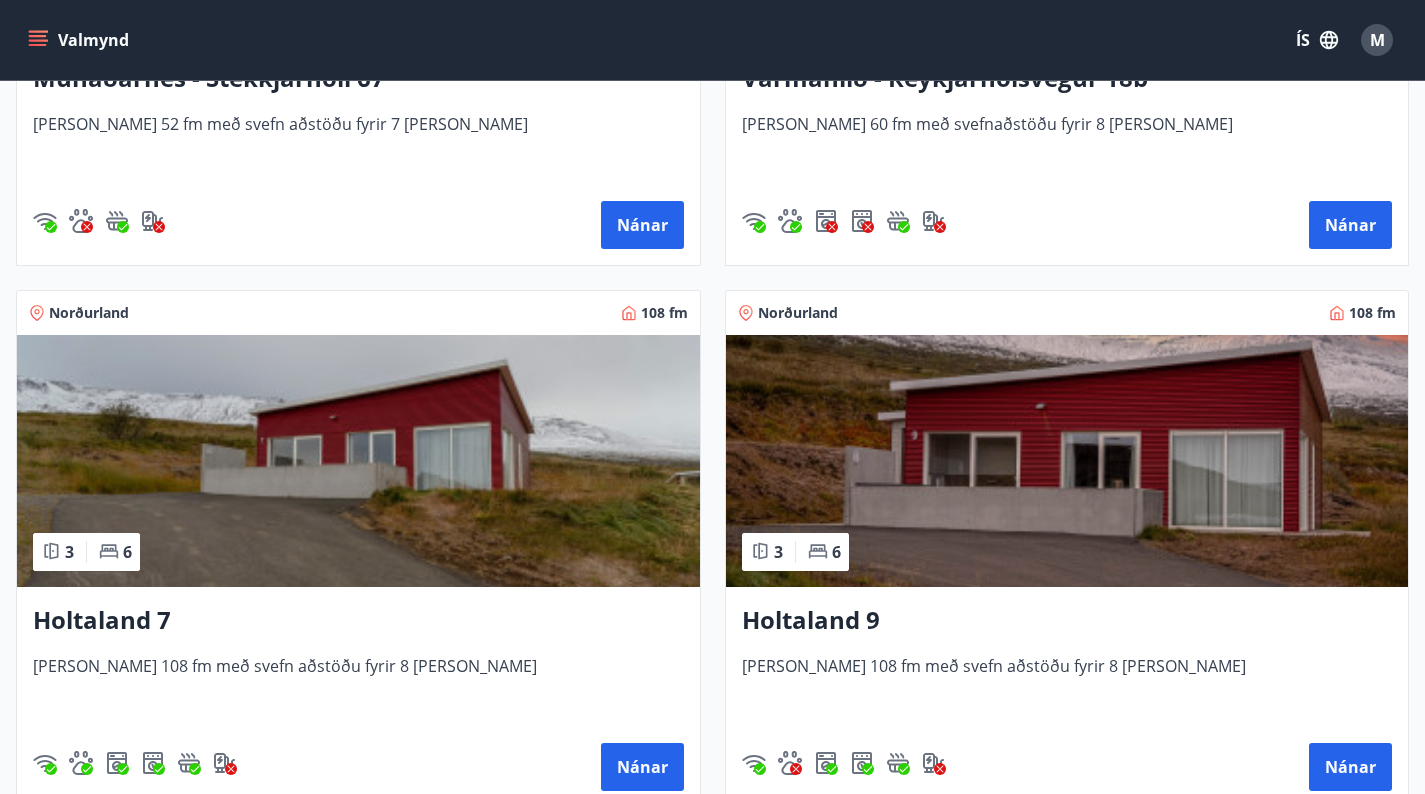 scroll, scrollTop: 3457, scrollLeft: 0, axis: vertical 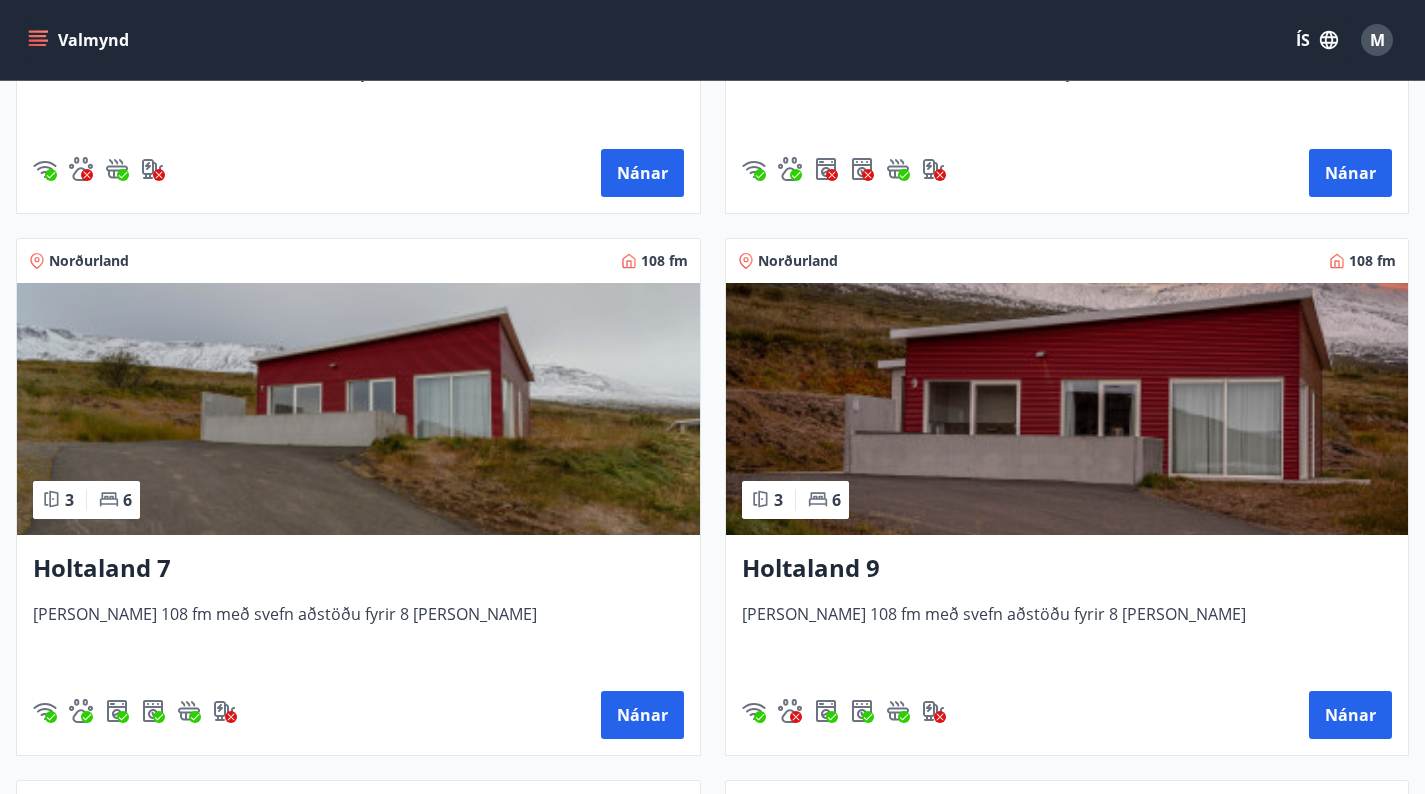 click at bounding box center [358, 409] 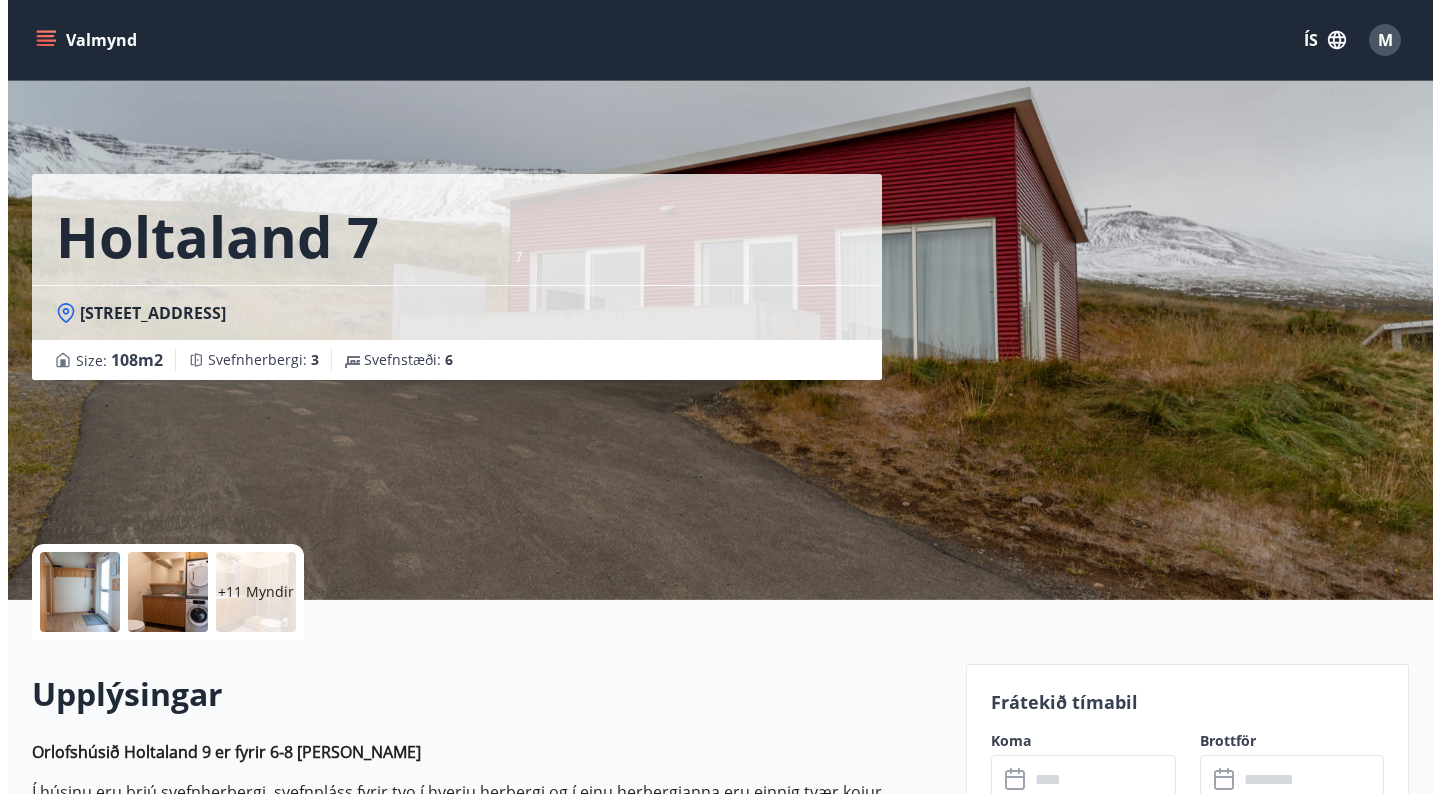 scroll, scrollTop: 0, scrollLeft: 0, axis: both 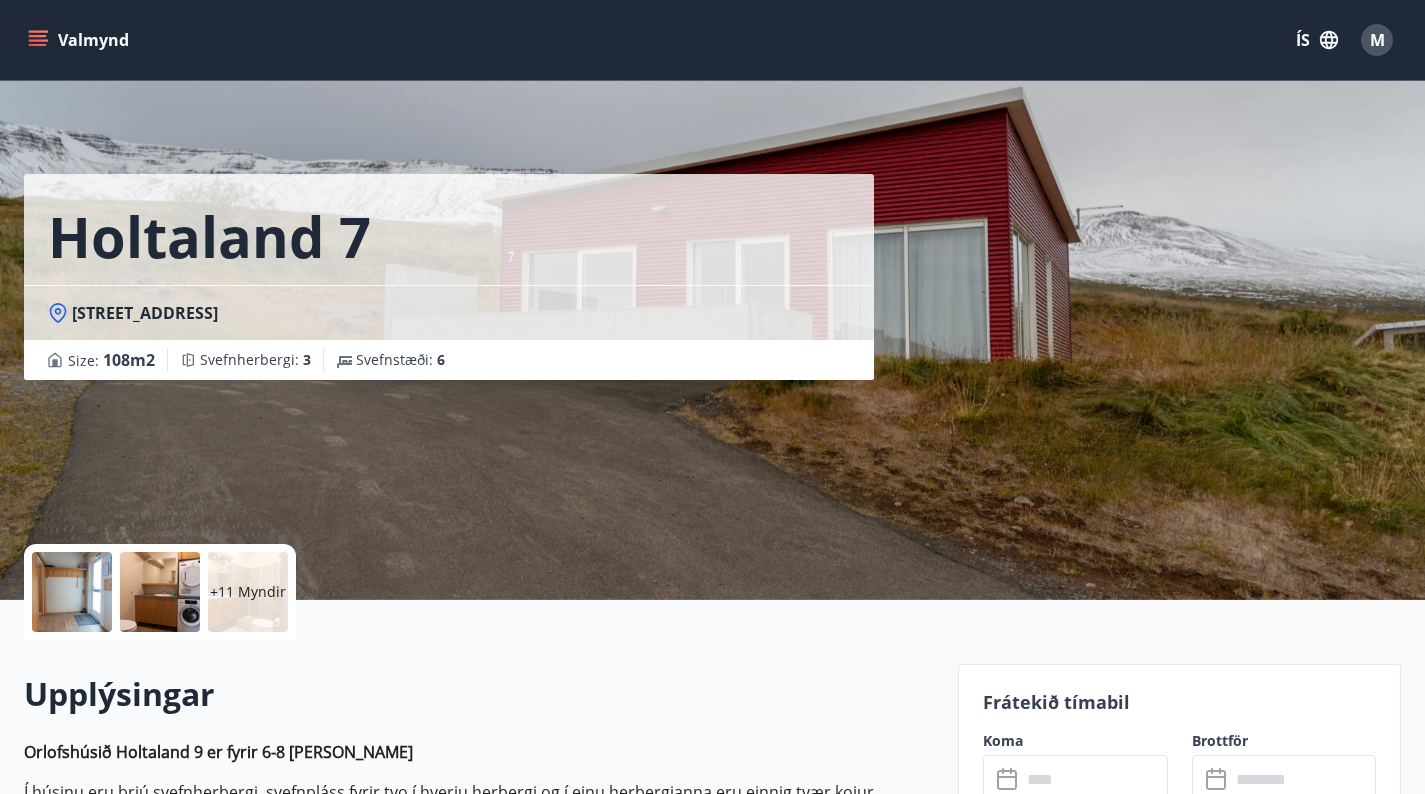 click at bounding box center (72, 592) 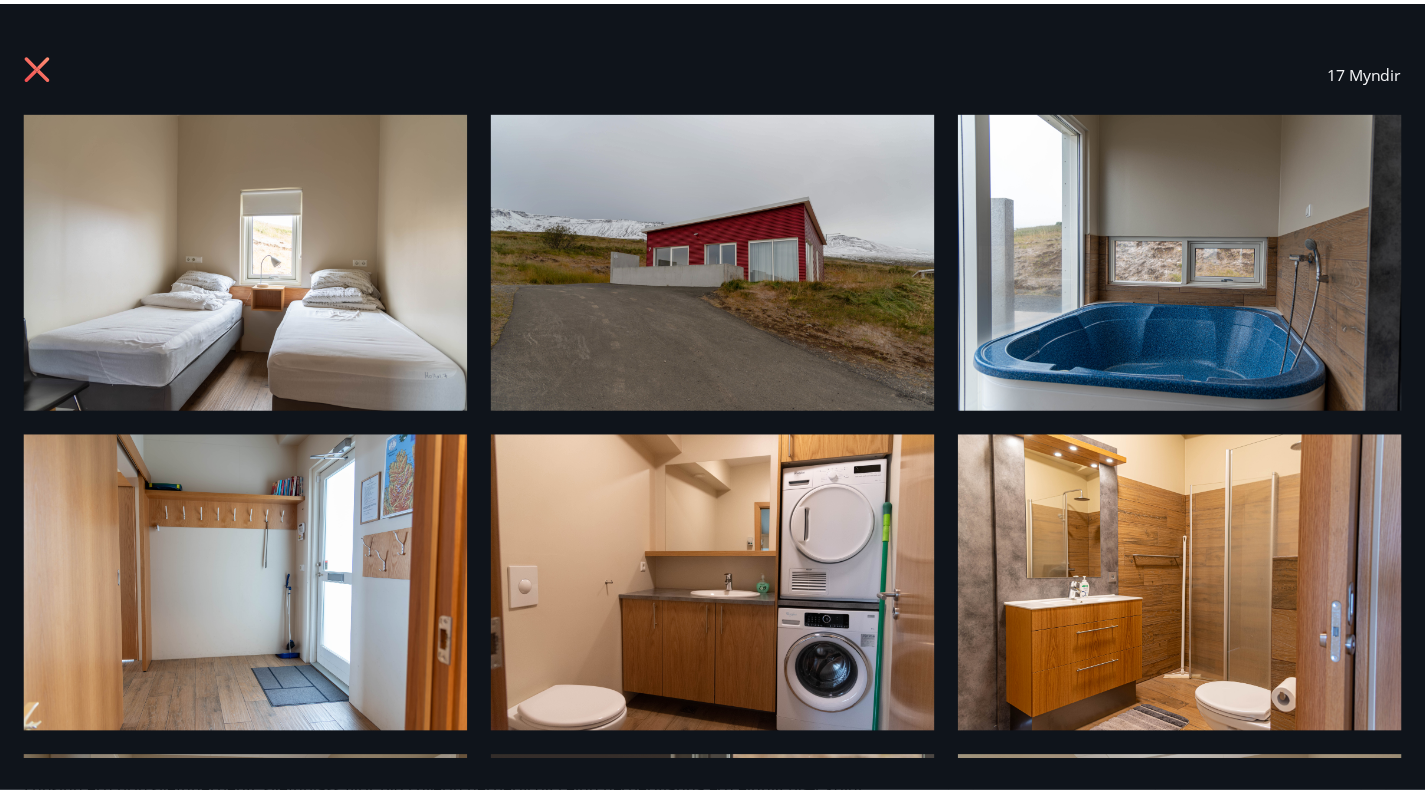 scroll, scrollTop: 0, scrollLeft: 0, axis: both 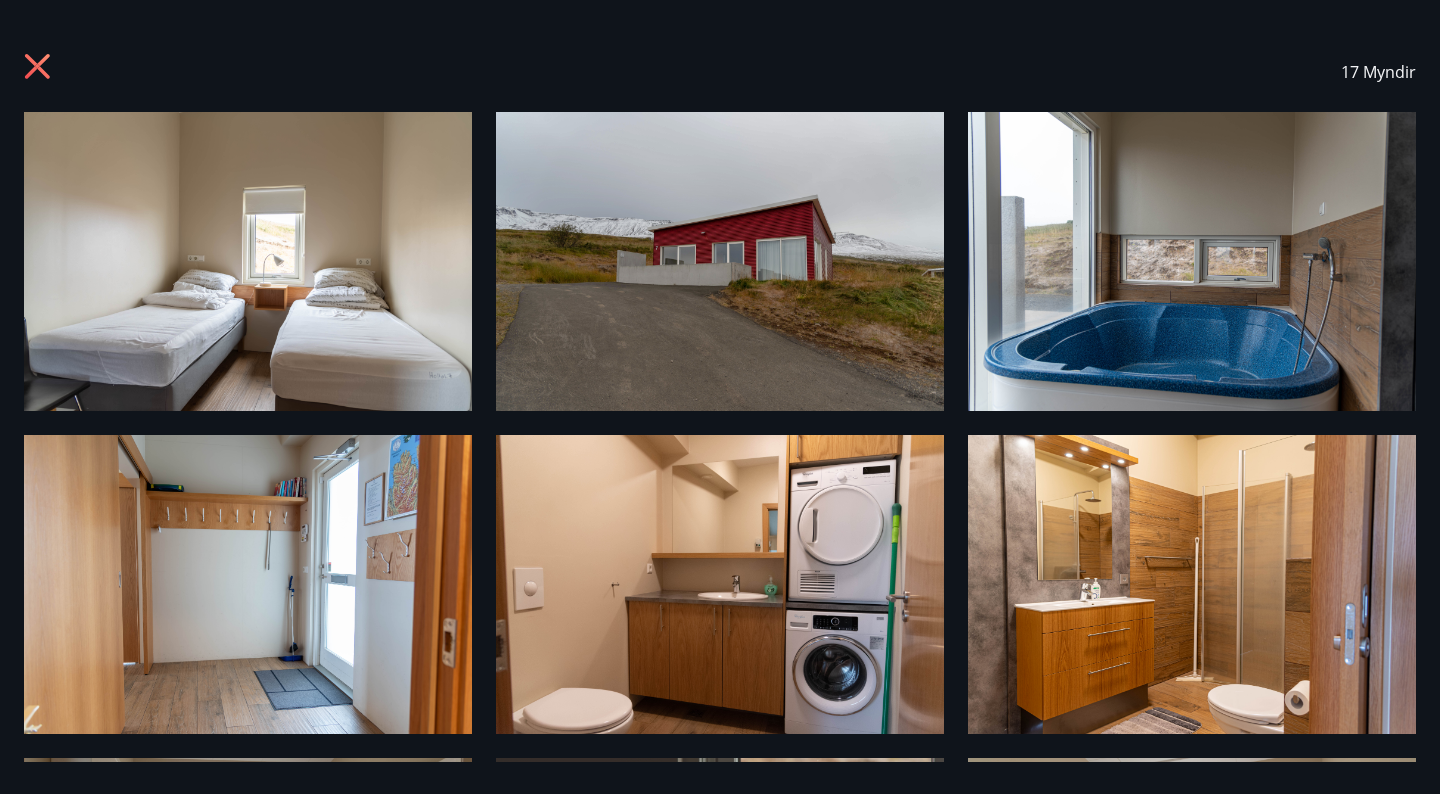 click on "17   Myndir" at bounding box center [720, 72] 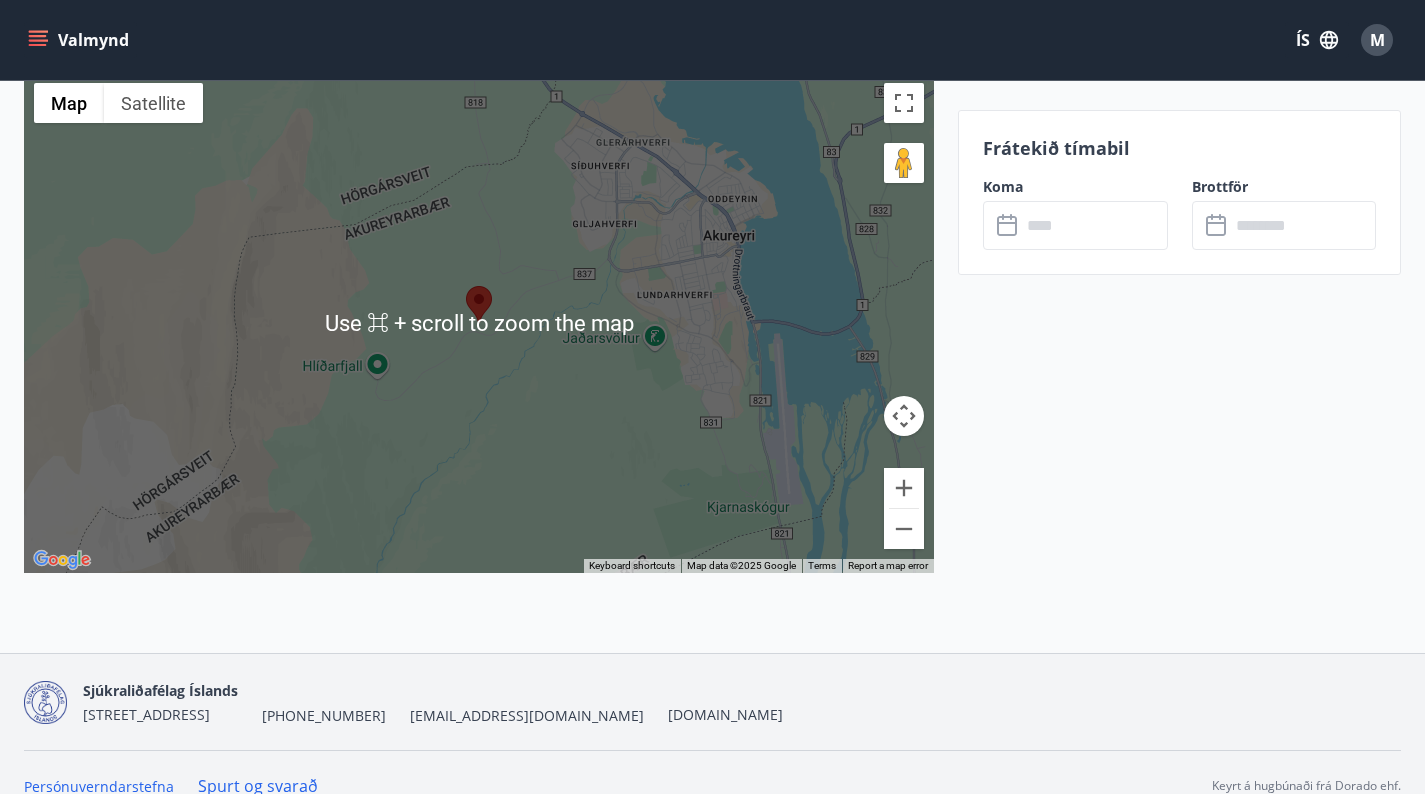 scroll, scrollTop: 3661, scrollLeft: 0, axis: vertical 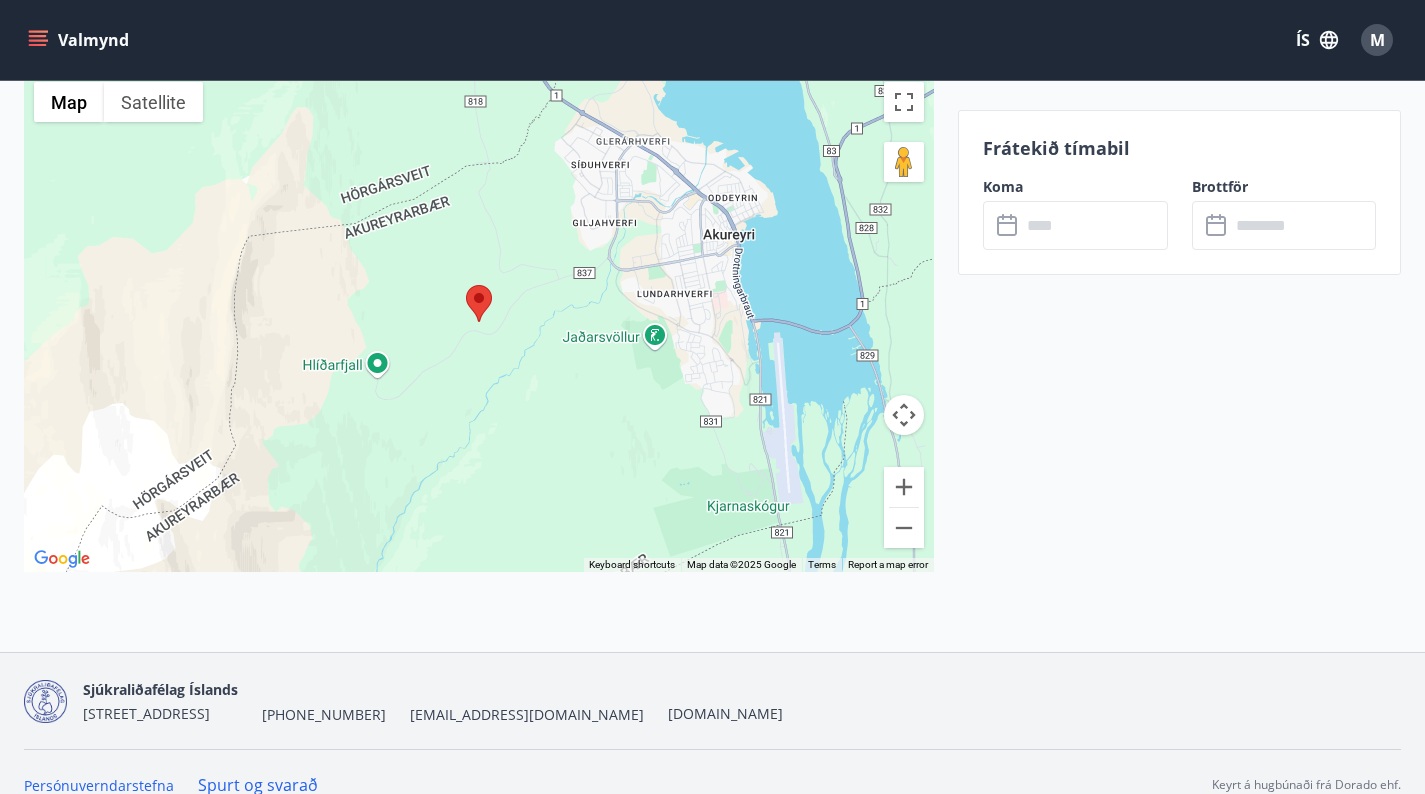 click at bounding box center (466, 285) 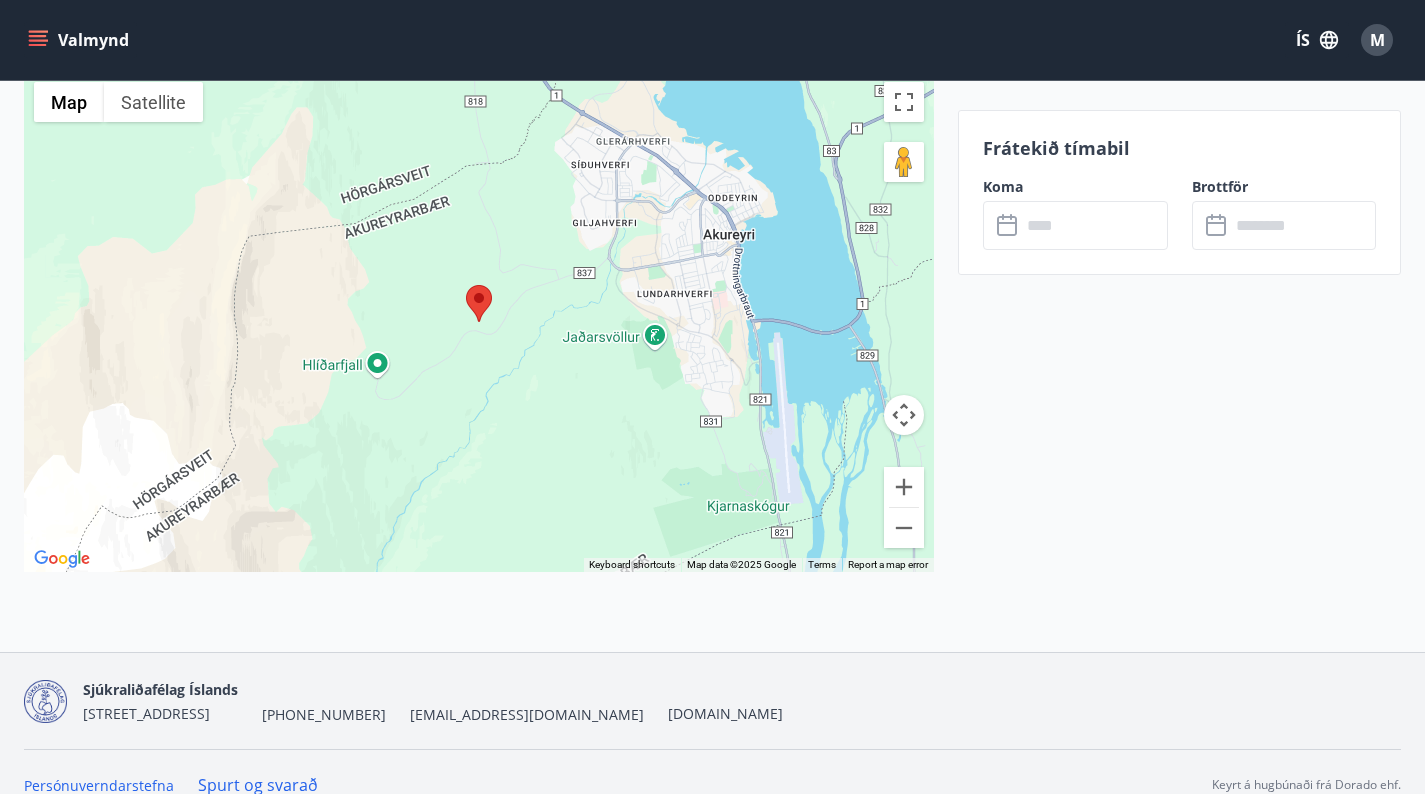 click on "M" at bounding box center (1377, 40) 